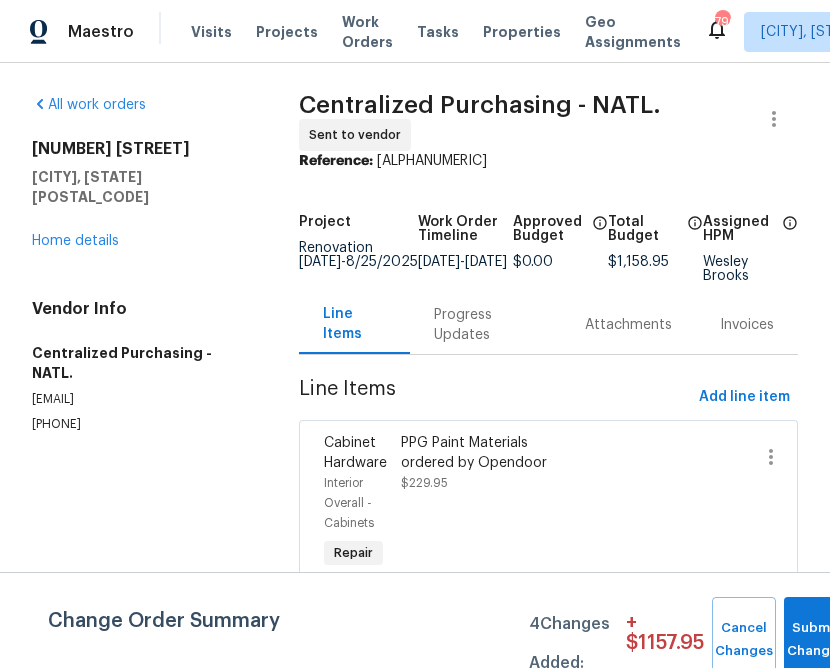 scroll, scrollTop: 0, scrollLeft: 0, axis: both 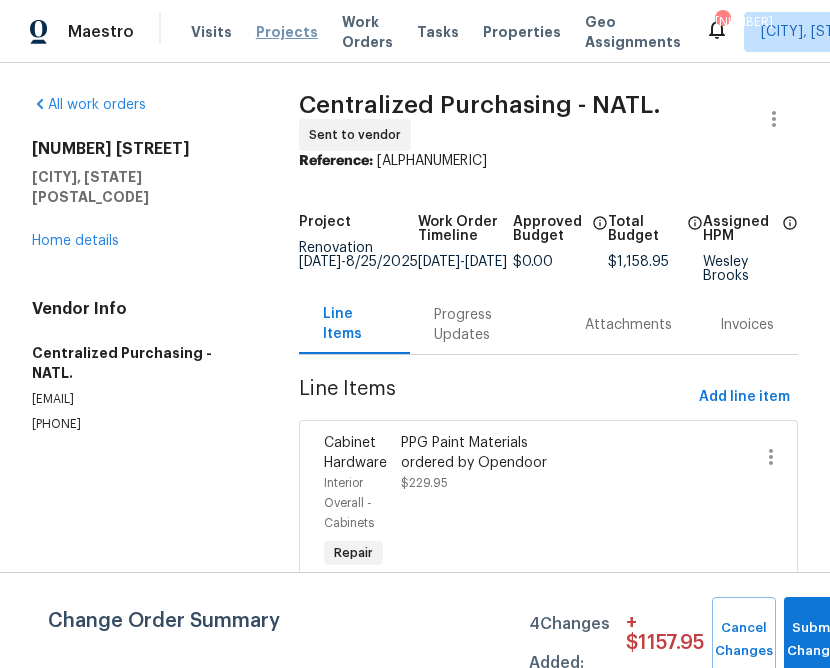 click on "Projects" at bounding box center [287, 32] 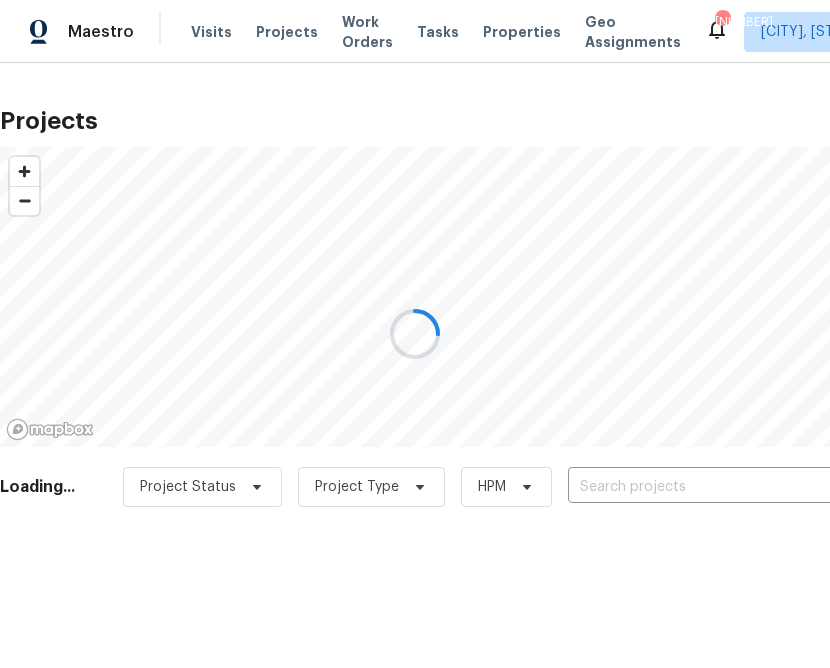 click at bounding box center (415, 334) 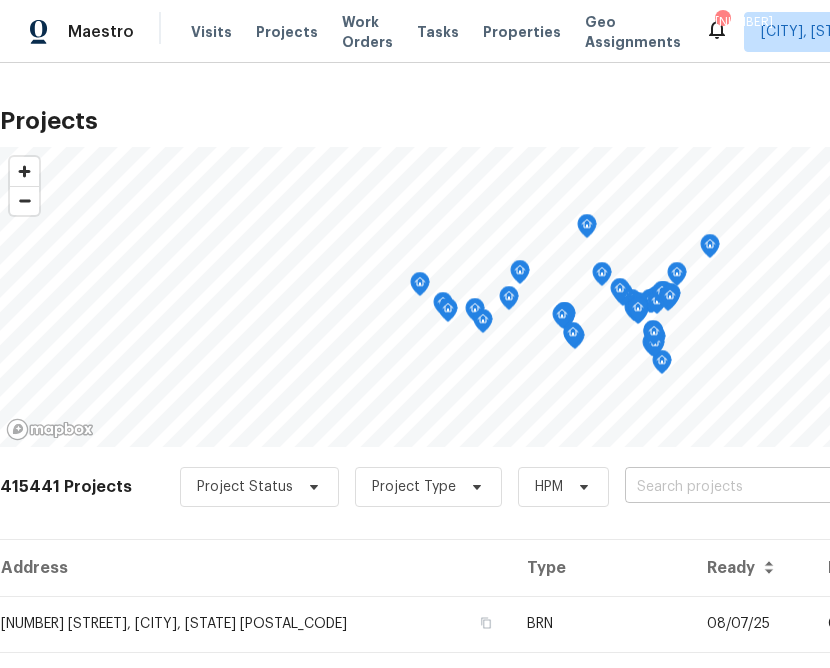 click at bounding box center (739, 487) 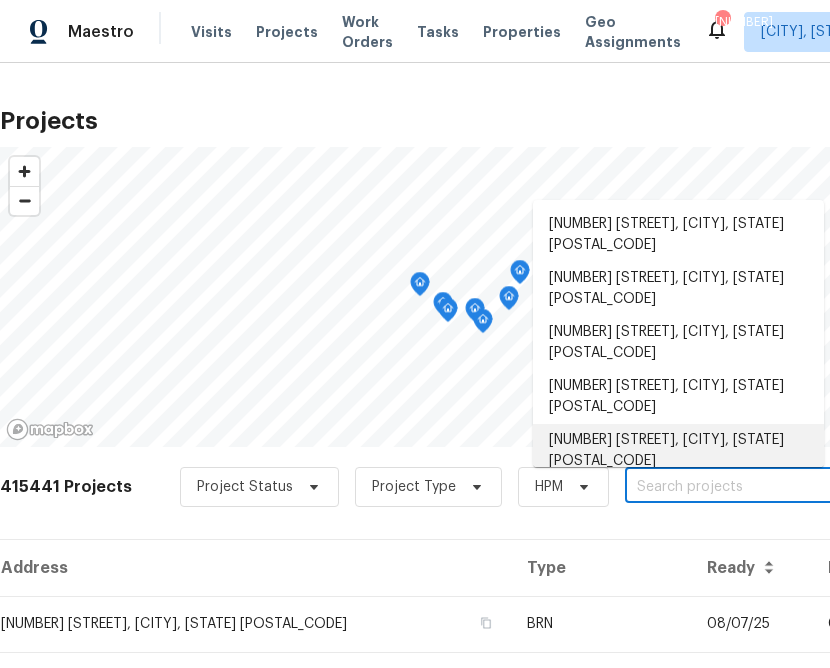 click at bounding box center [739, 487] 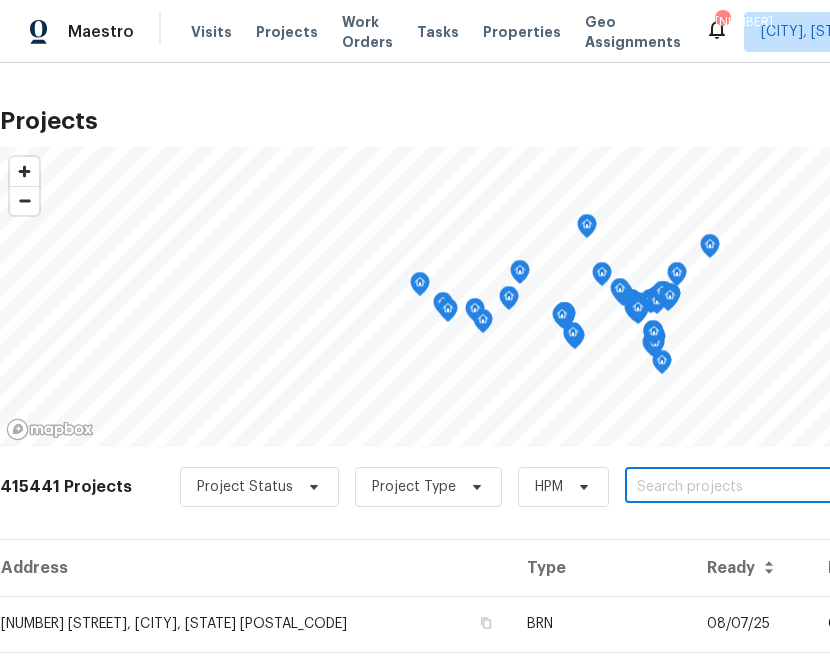 click at bounding box center (739, 487) 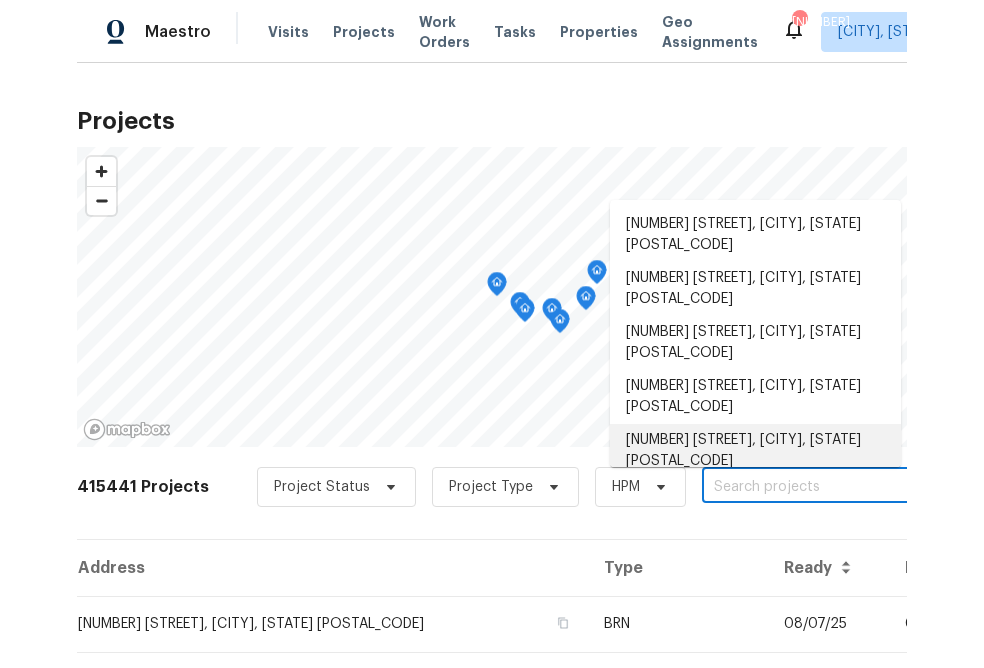 scroll, scrollTop: 11, scrollLeft: 0, axis: vertical 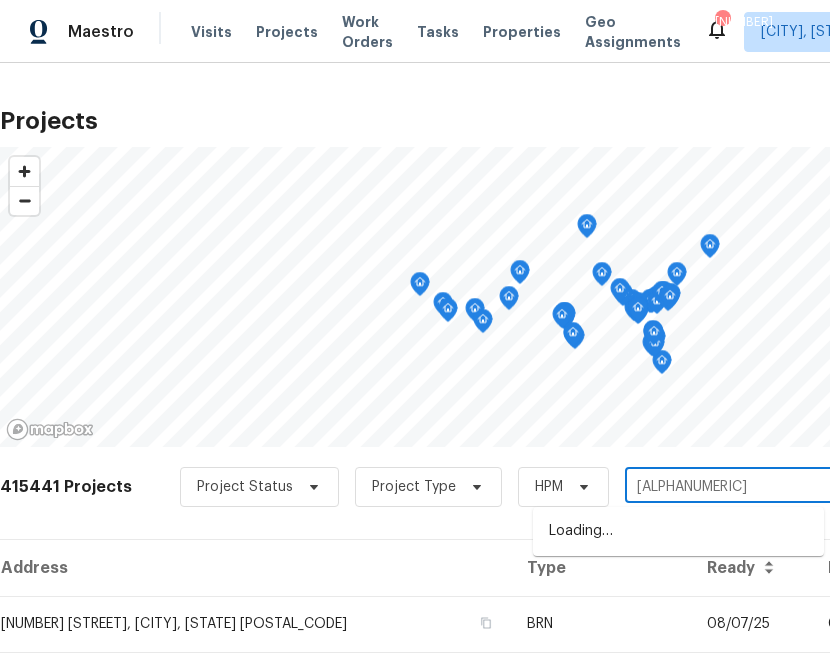 type on "[ALPHANUMERIC]" 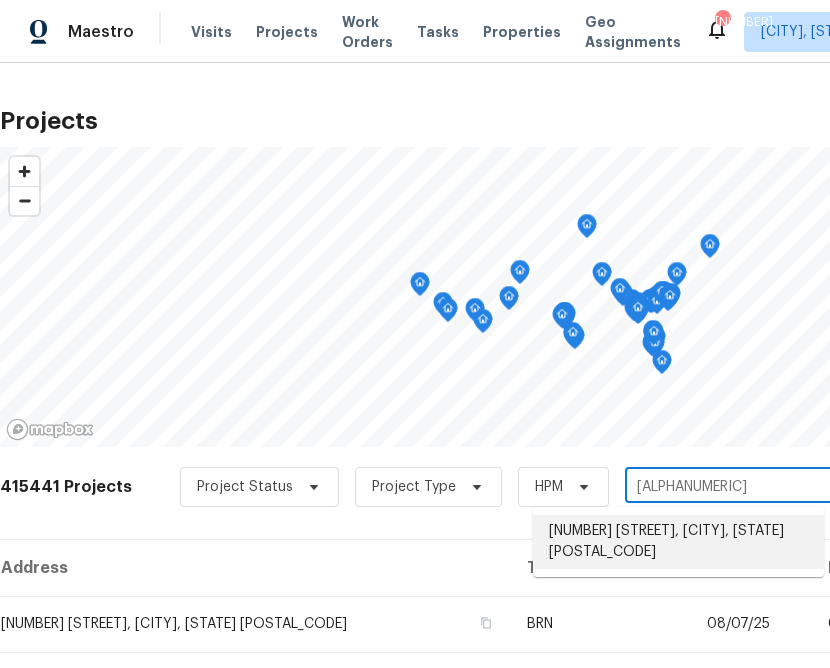 click on "[NUMBER] [STREET], [CITY], [STATE] [POSTAL_CODE]" at bounding box center (678, 542) 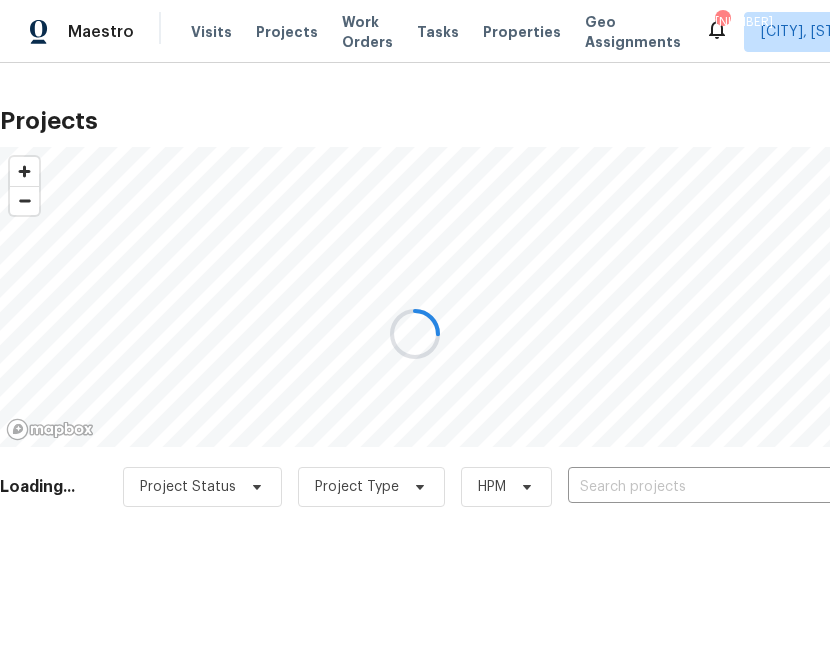 type on "[NUMBER] [STREET], [CITY], [STATE] [POSTAL_CODE]" 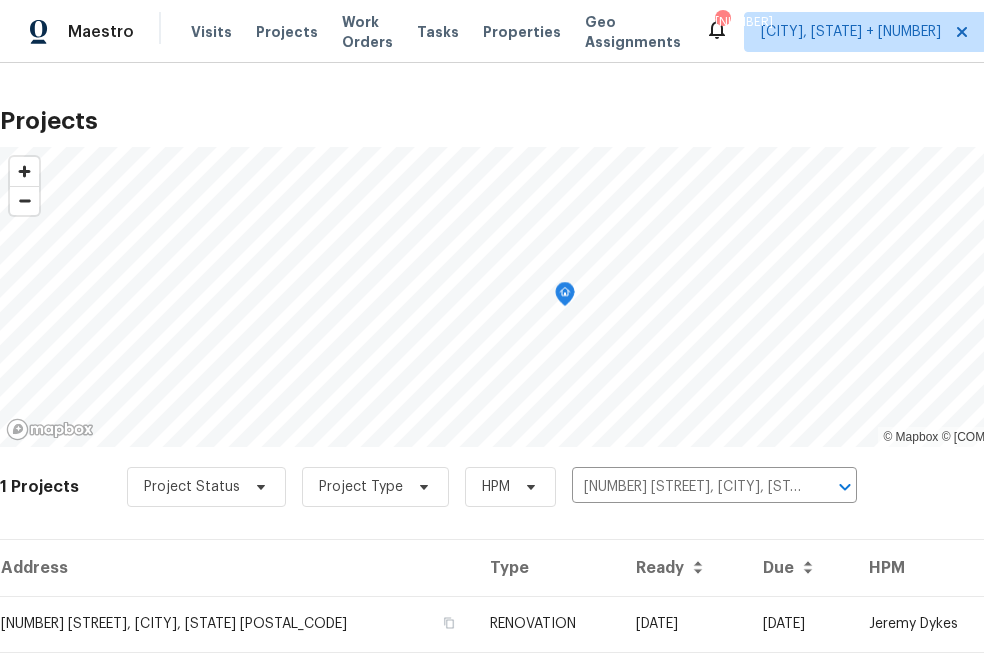 scroll, scrollTop: 48, scrollLeft: 0, axis: vertical 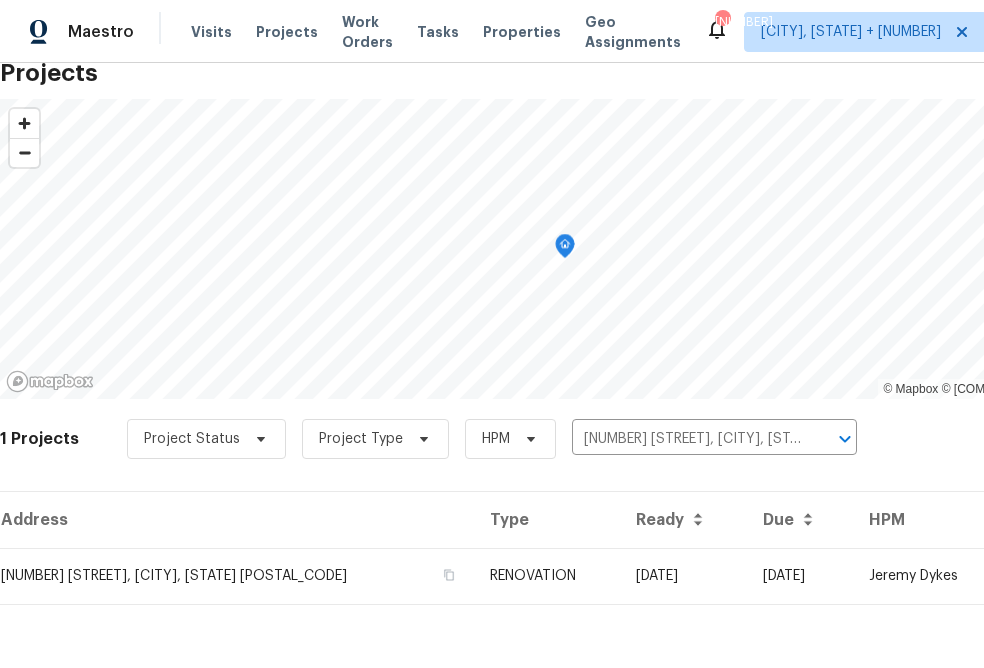 click on "[NUMBER] [STREET], [CITY], [STATE] [POSTAL_CODE]" at bounding box center (237, 576) 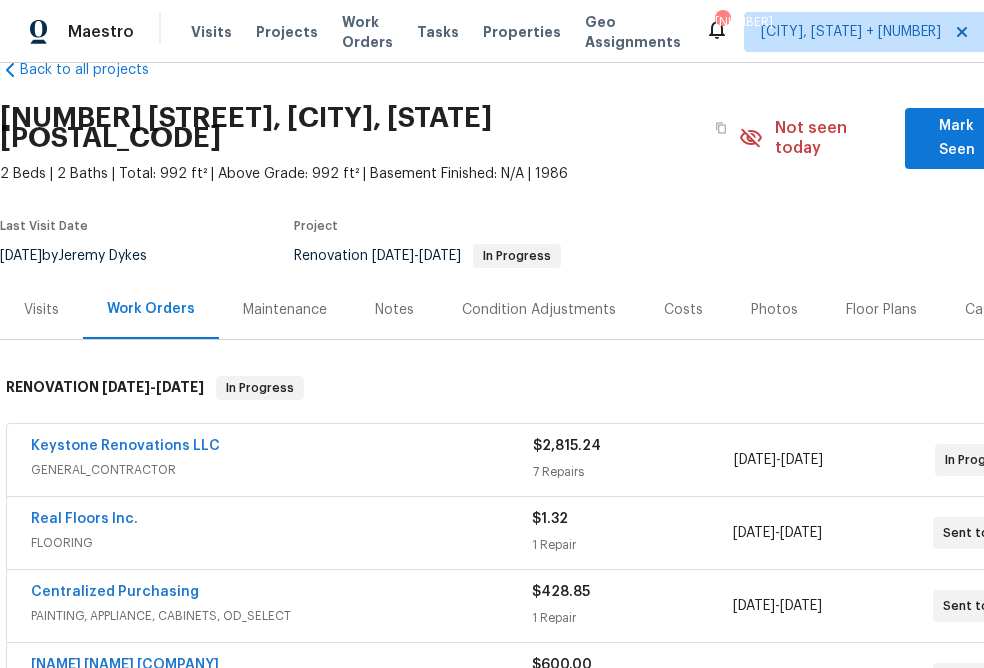 scroll, scrollTop: 45, scrollLeft: 0, axis: vertical 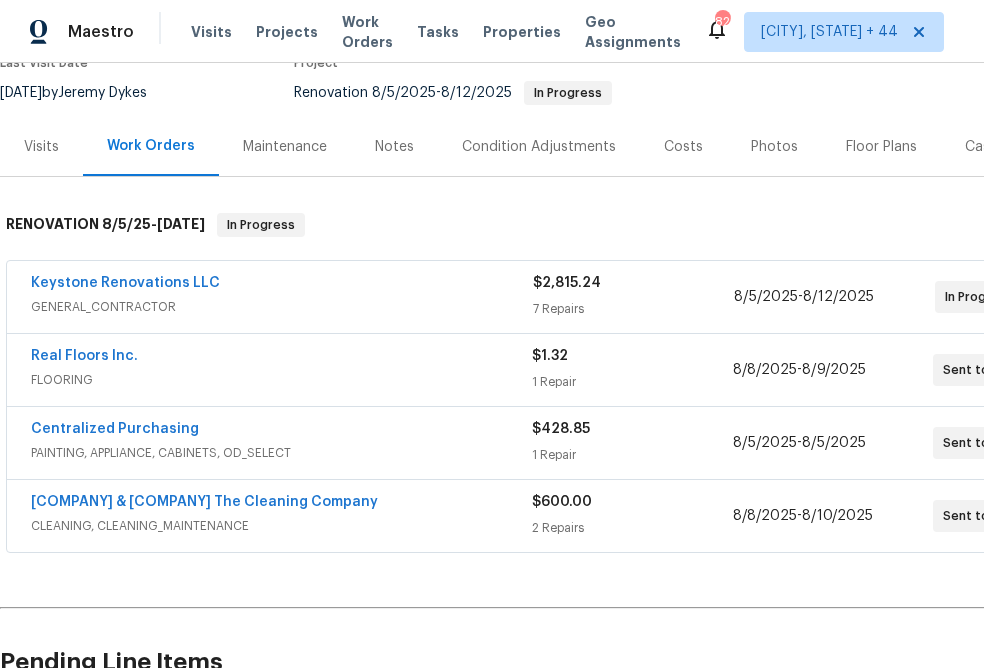 click on "Centralized Purchasing PAINTING, APPLIANCE, CABINETS, OD_SELECT $428.85 1 Repair 8/5/2025  -  8/5/2025 Sent to vendor" at bounding box center (565, 443) 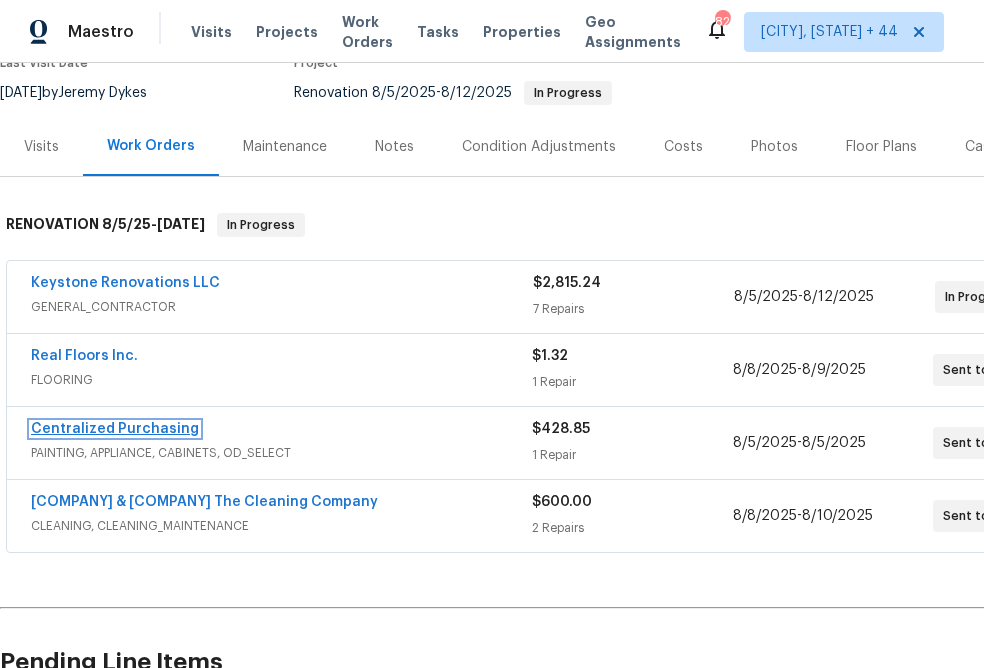 click on "Centralized Purchasing" at bounding box center (115, 429) 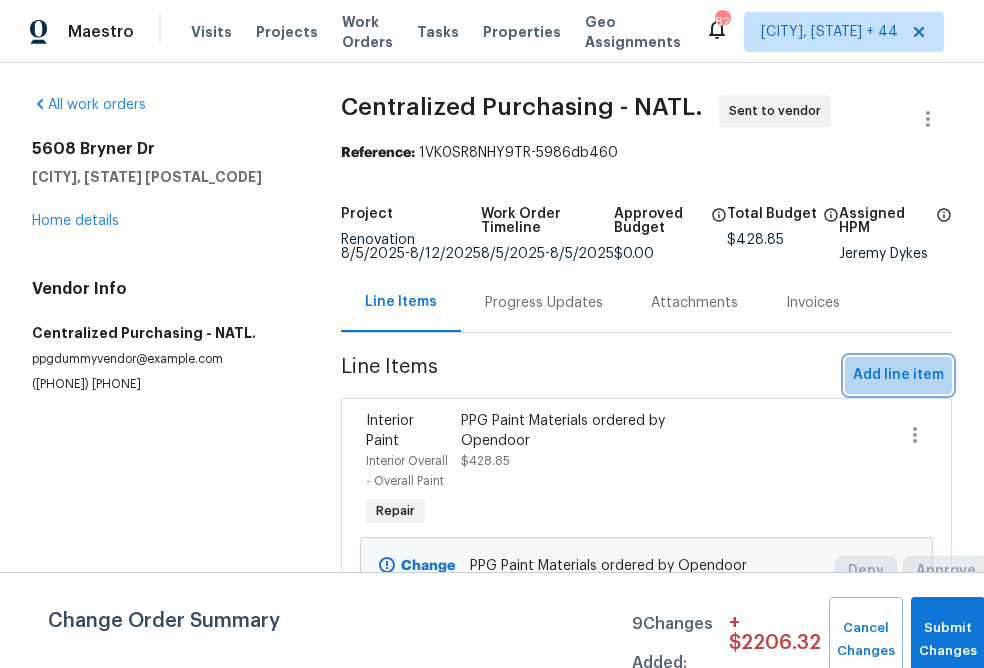 click on "Add line item" at bounding box center (898, 375) 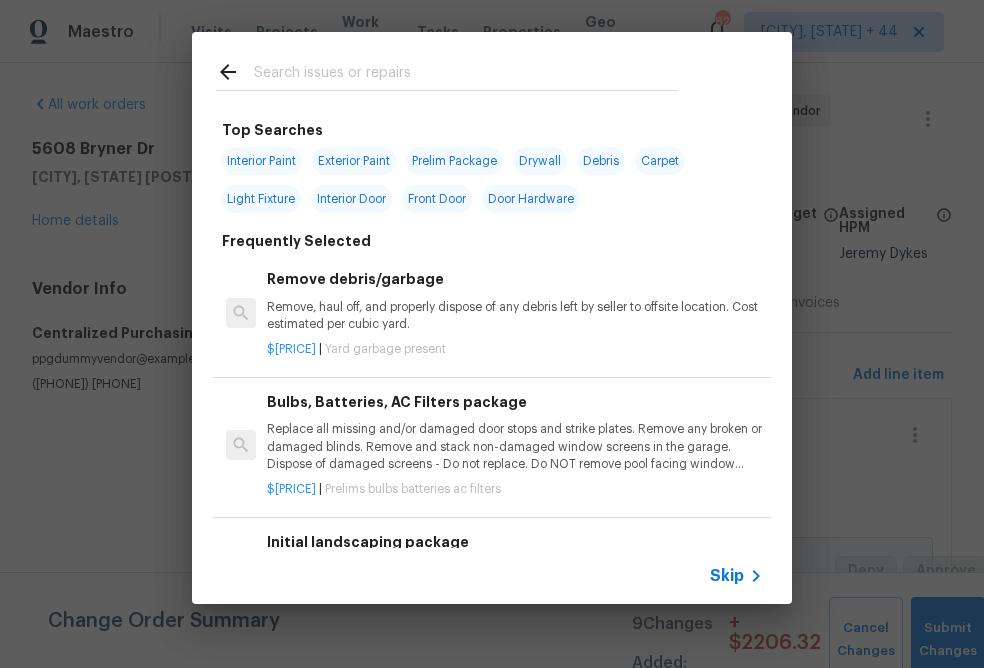 click on "Skip" at bounding box center [727, 576] 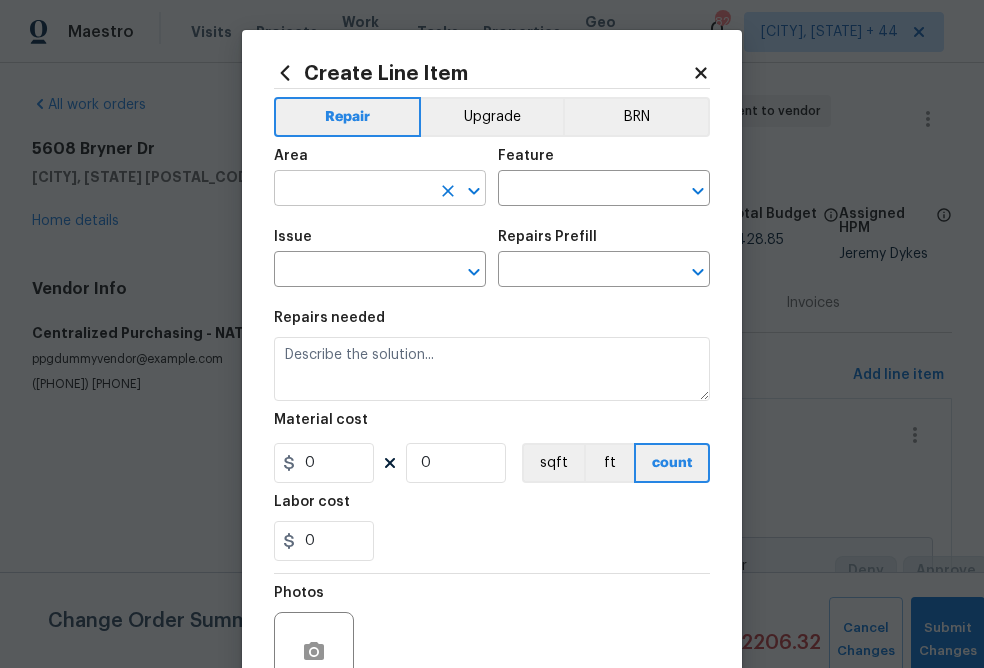 click at bounding box center (352, 190) 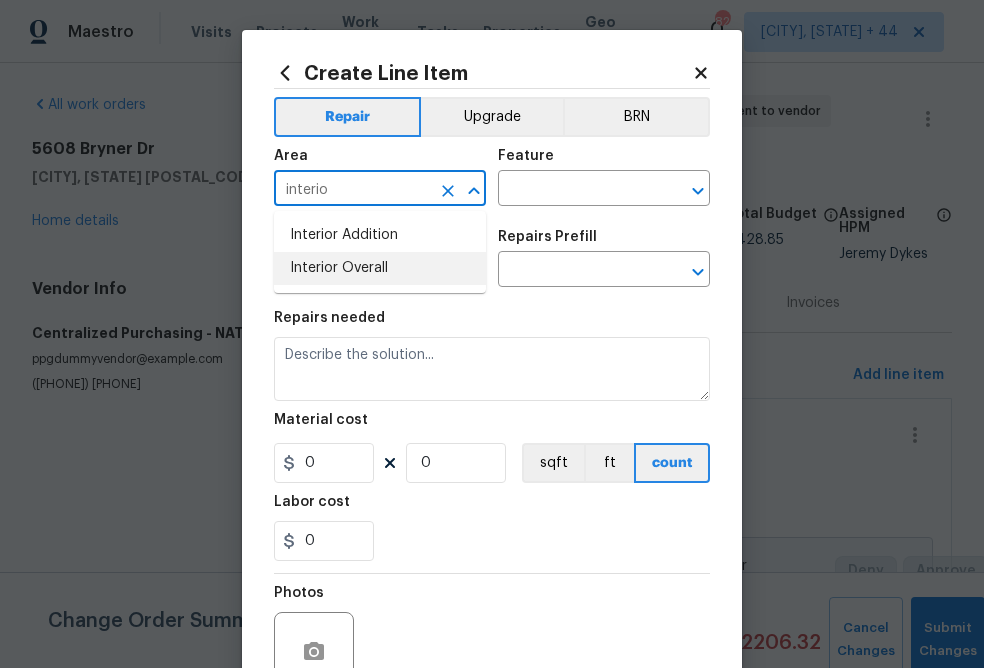 click on "Interior Overall" at bounding box center (380, 268) 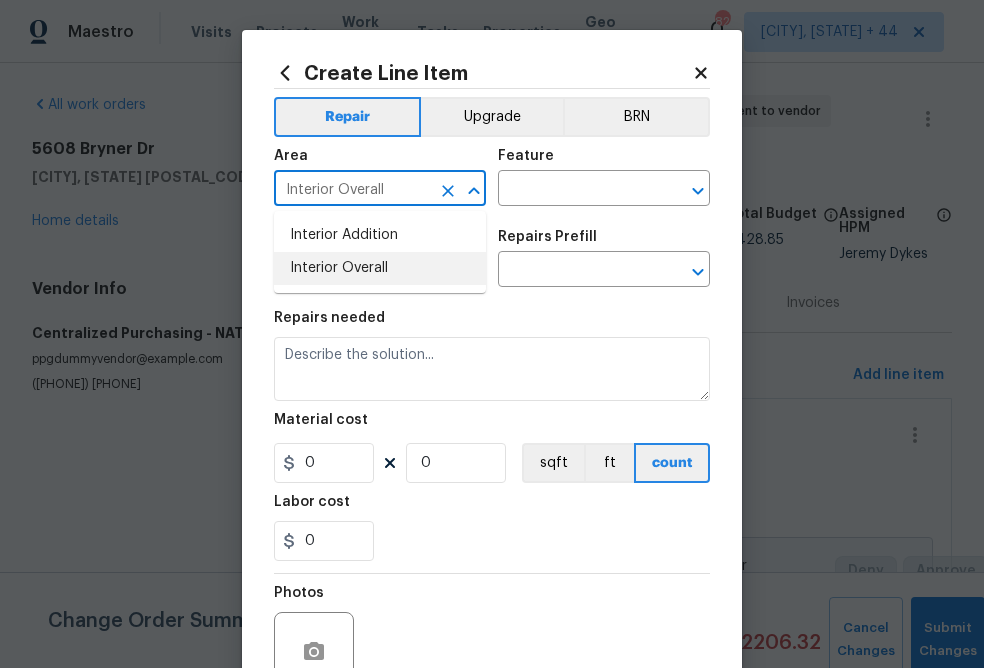 type on "Interior Overall" 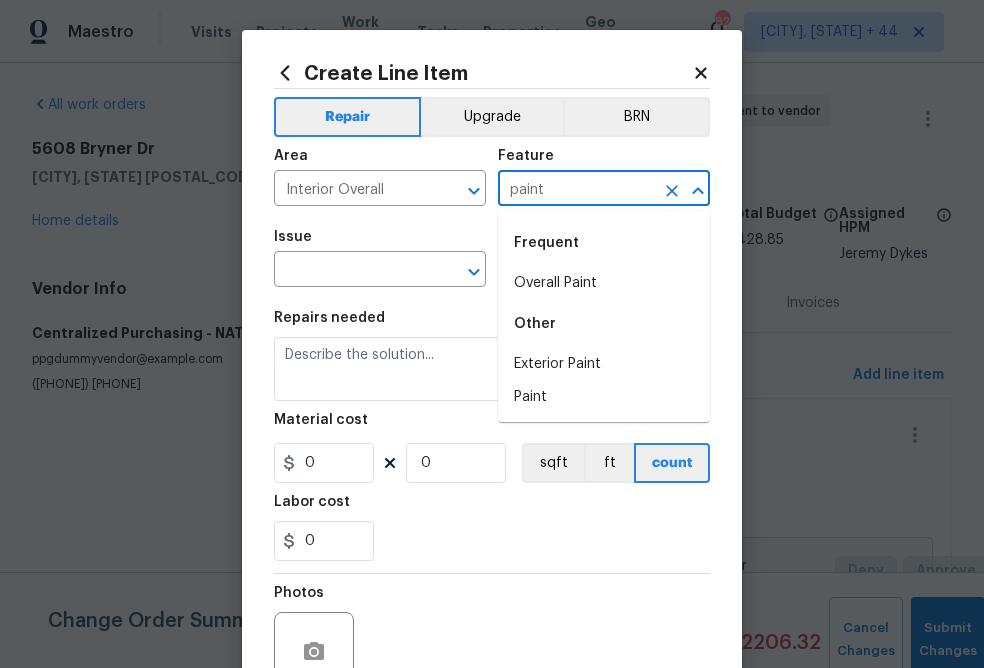 click on "Overall Paint" at bounding box center (604, 283) 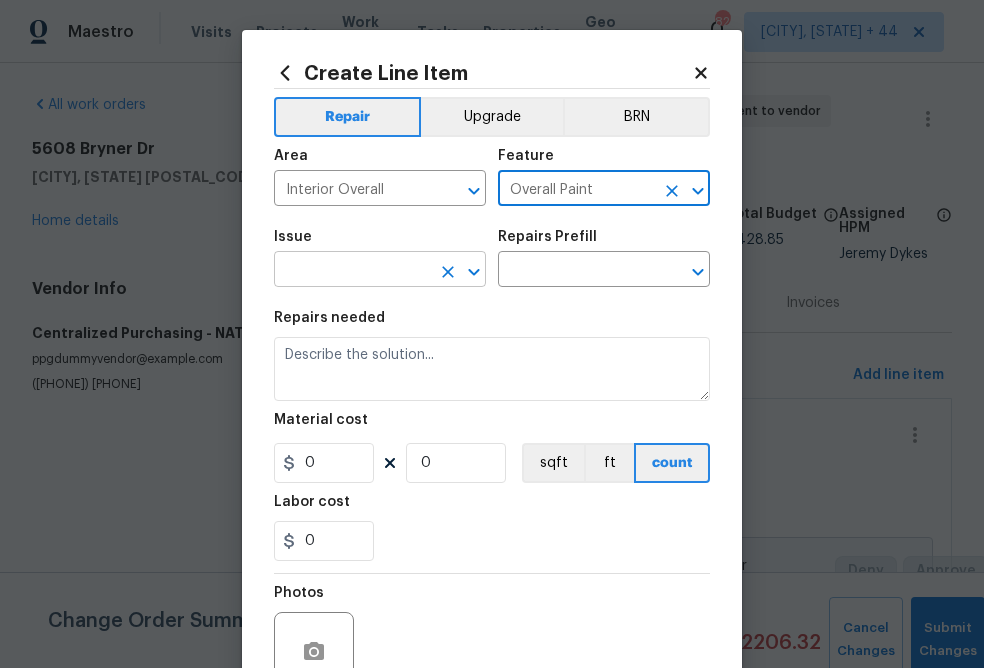 type on "Overall Paint" 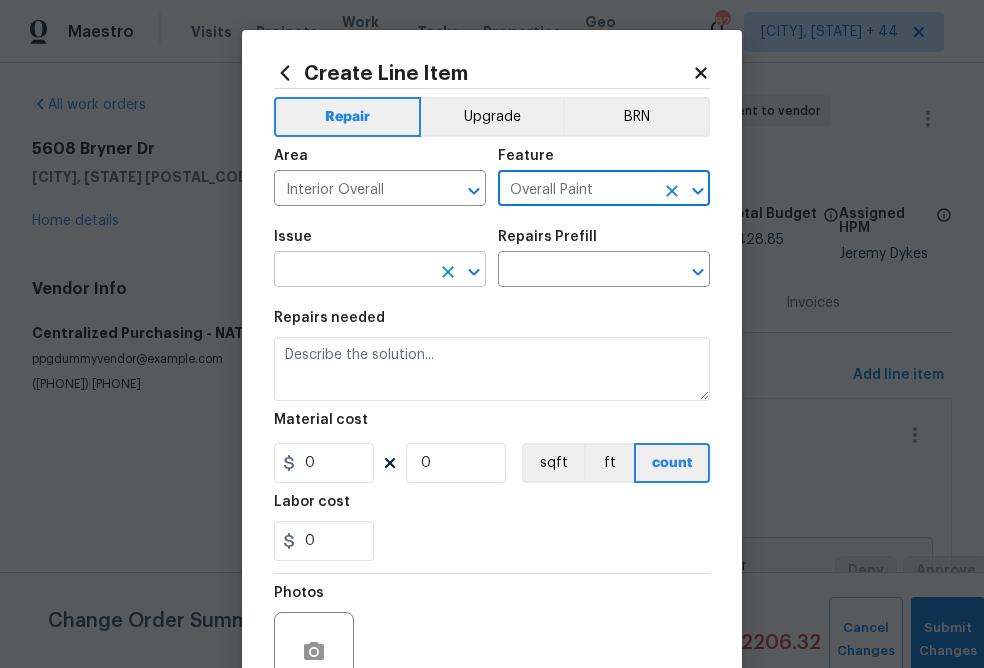 click at bounding box center [352, 271] 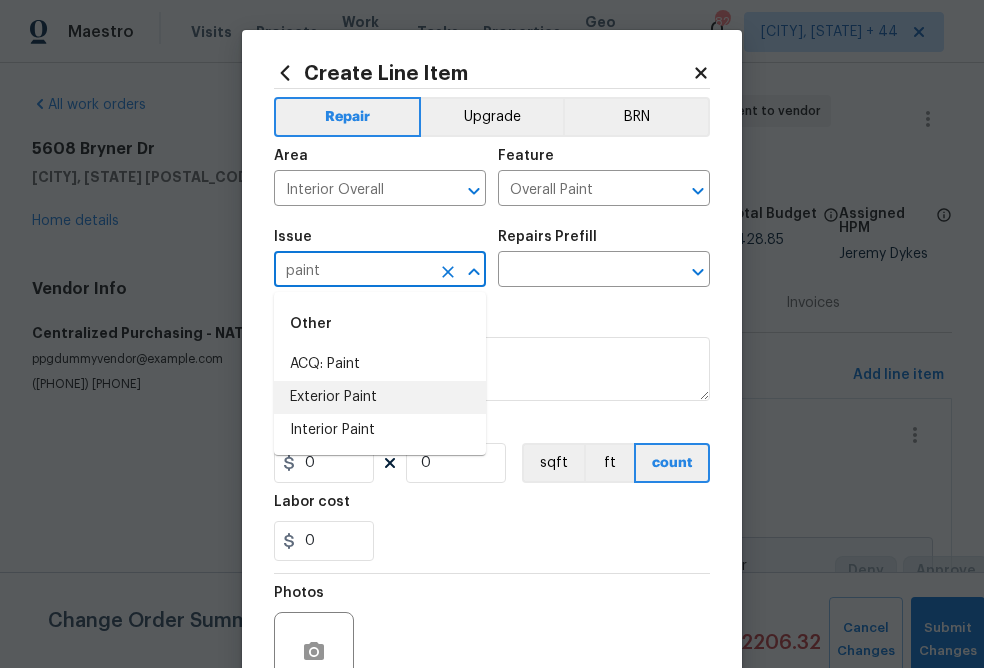 drag, startPoint x: 374, startPoint y: 432, endPoint x: 394, endPoint y: 405, distance: 33.600594 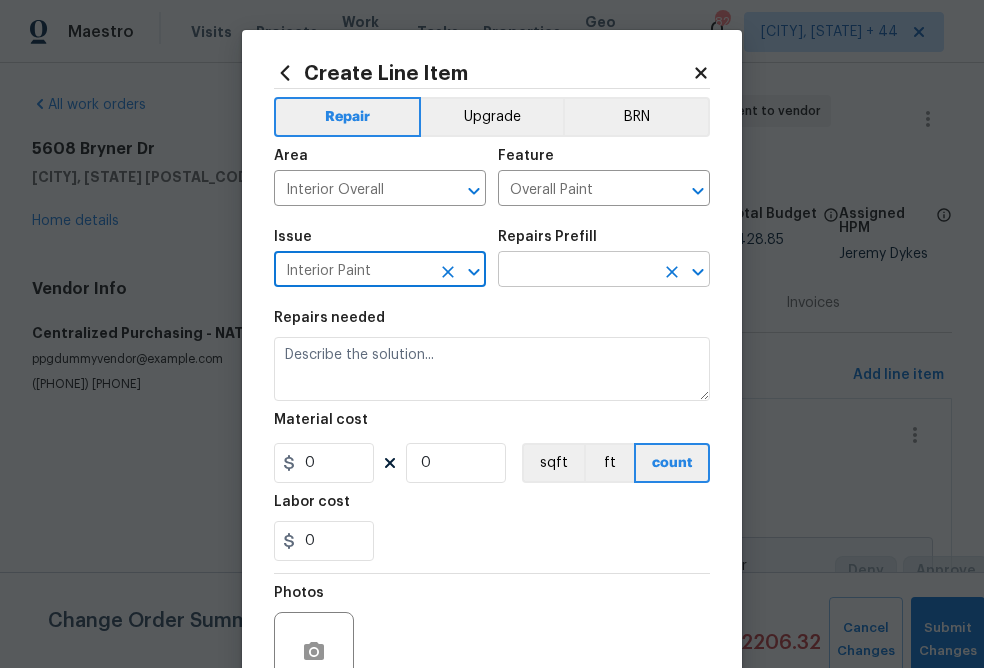 type on "Interior Paint" 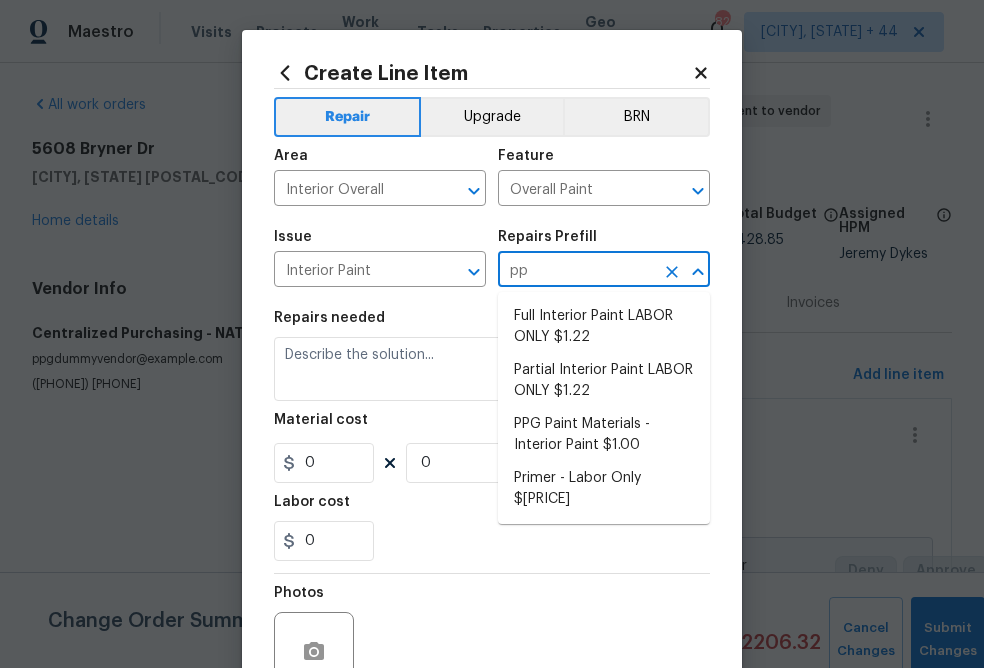 type on "ppg" 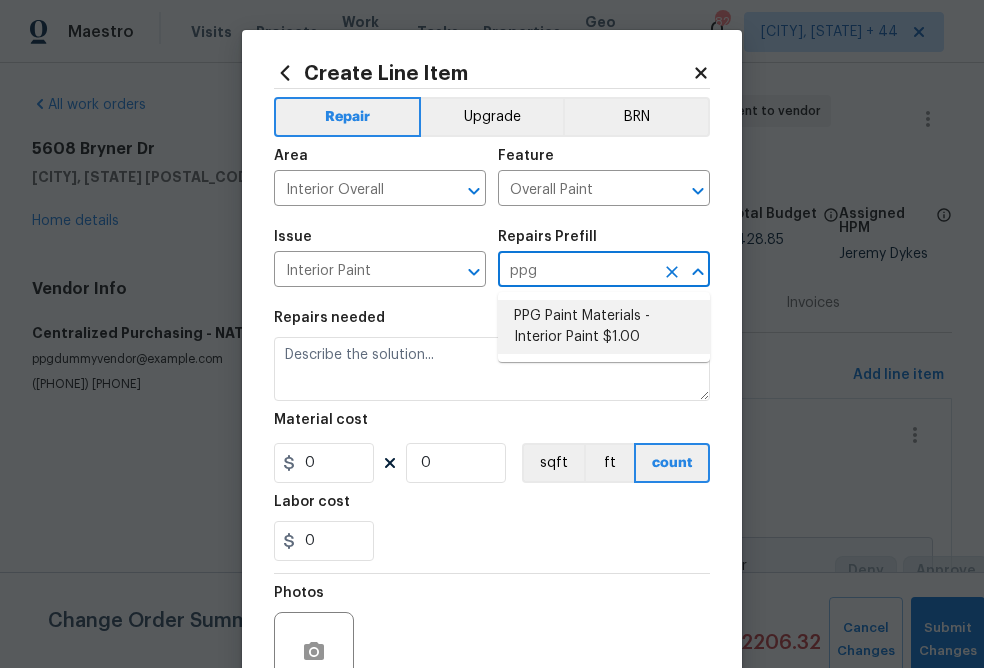 click on "PPG Paint Materials - Interior Paint $1.00" at bounding box center (604, 327) 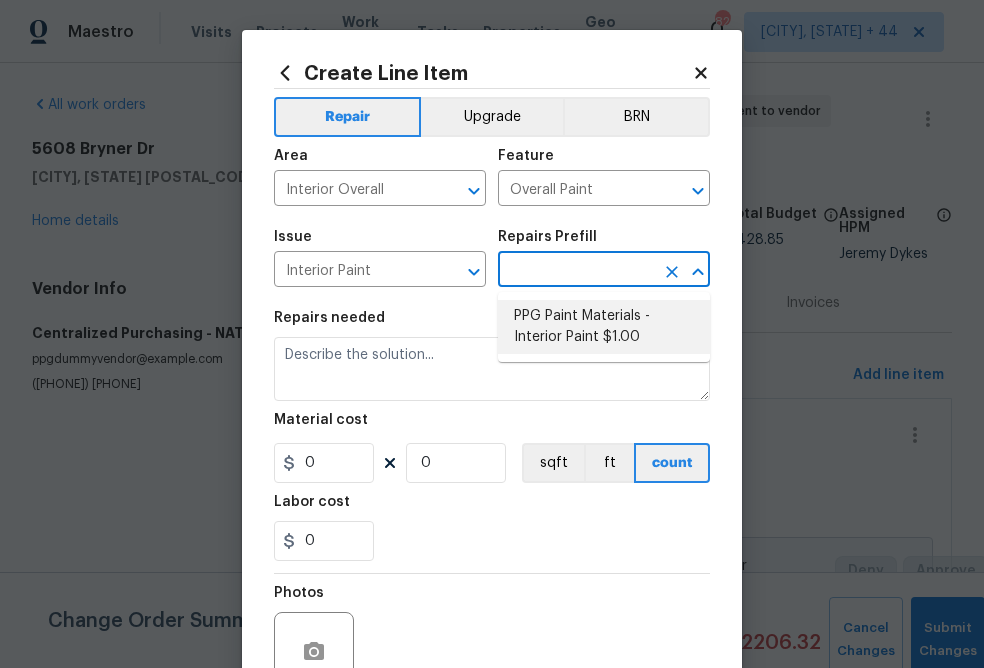 type on "PPG Paint Materials - Interior Paint $1.00" 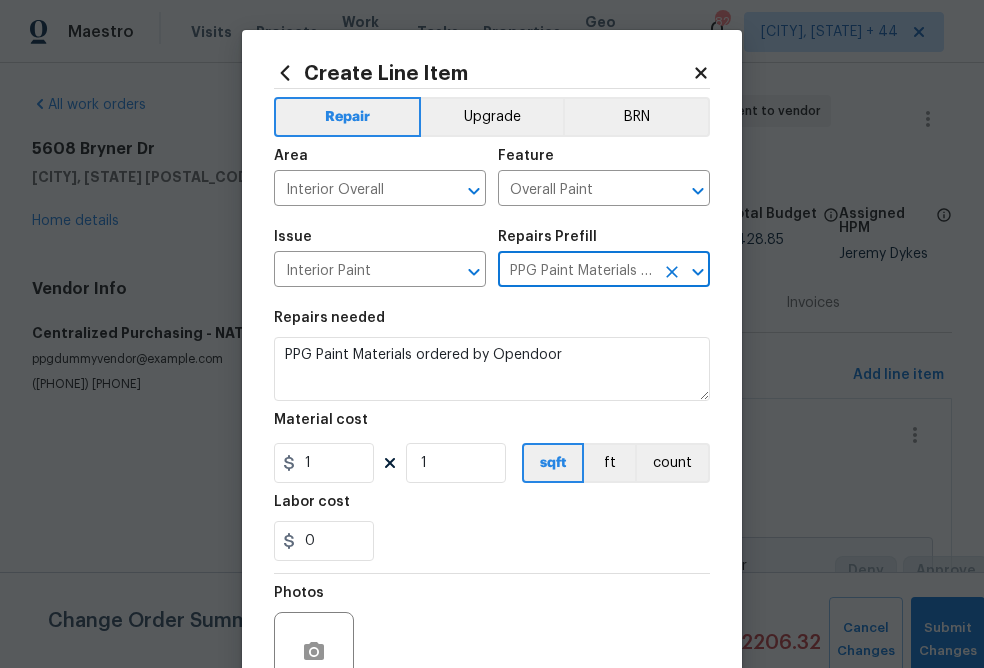 type on "PPG Paint Materials - Interior Paint $1.00" 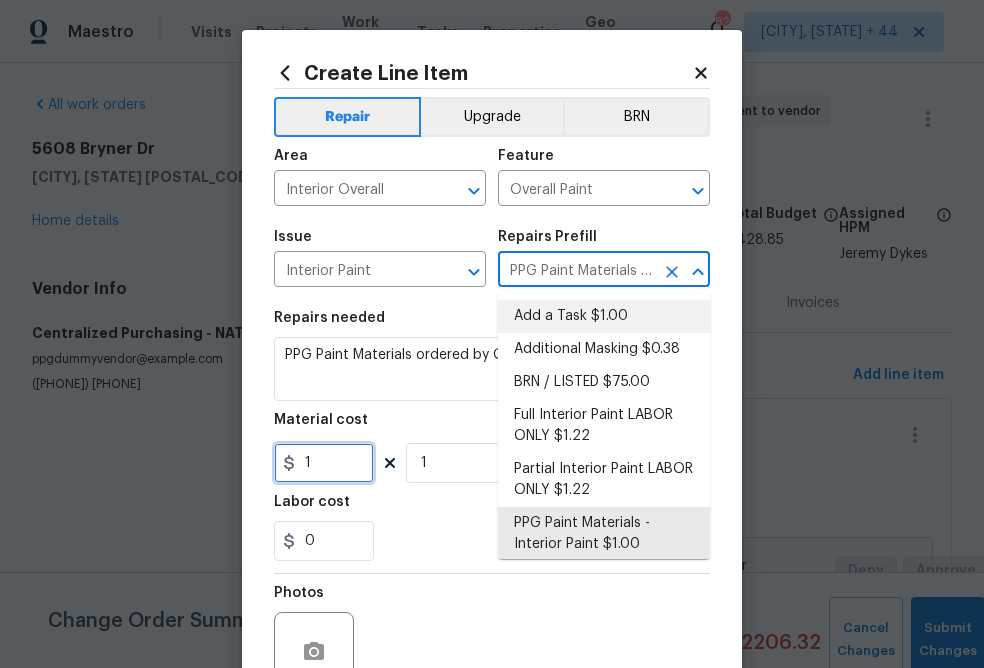 click on "1" at bounding box center (324, 463) 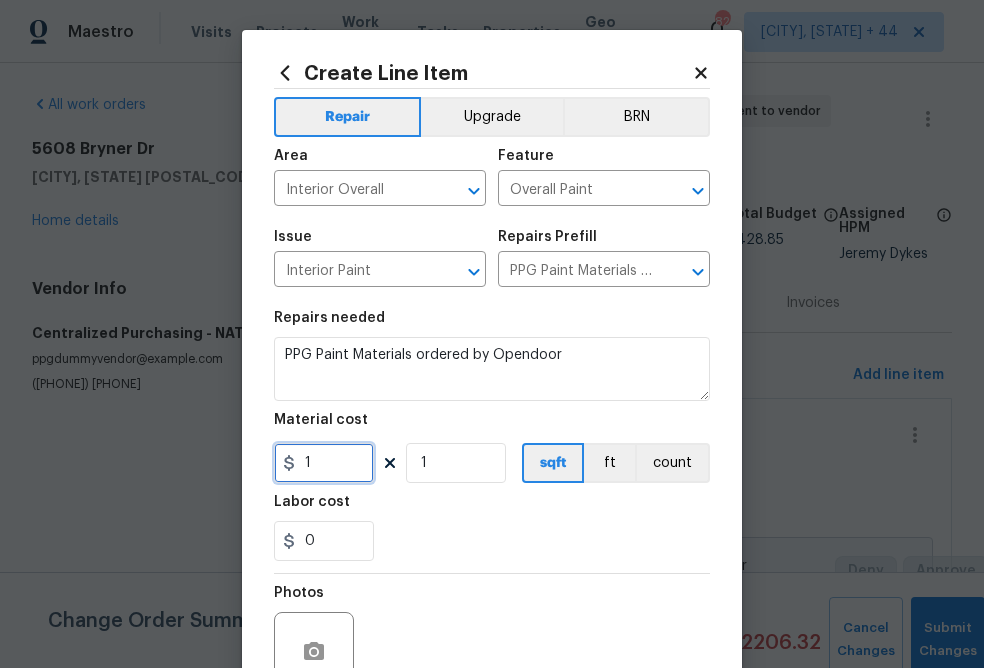 click on "1" at bounding box center [324, 463] 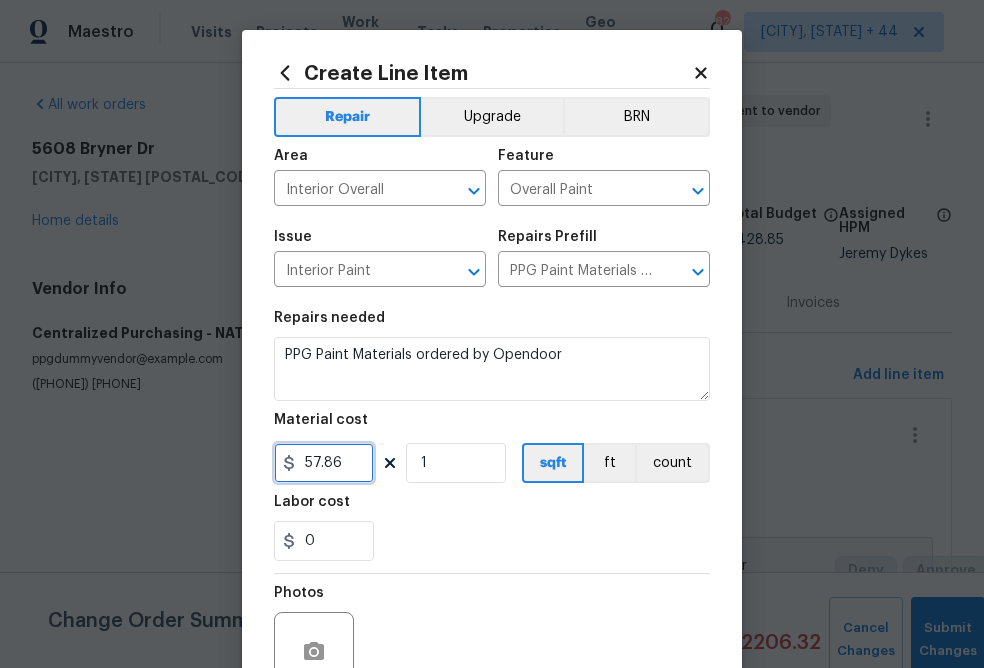 type on "57.86" 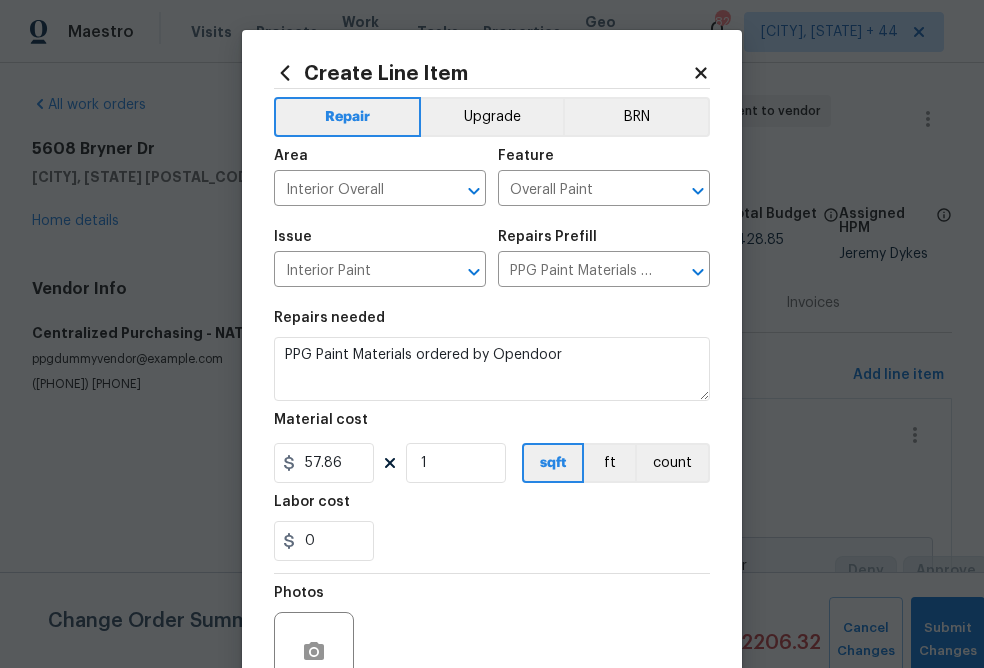 click on "0" at bounding box center (492, 541) 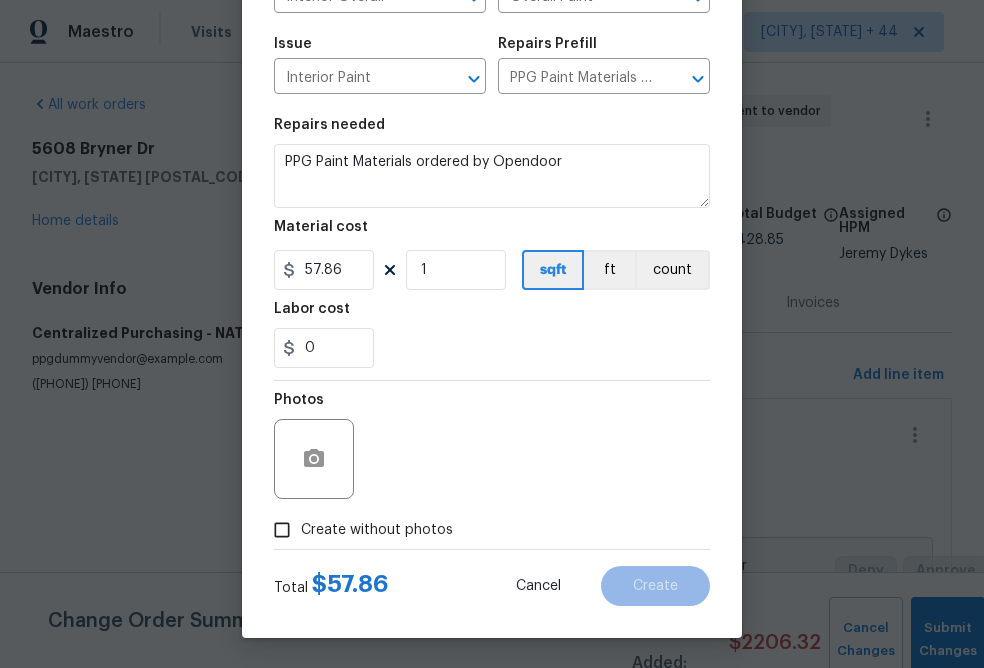 click on "Create without photos" at bounding box center (377, 530) 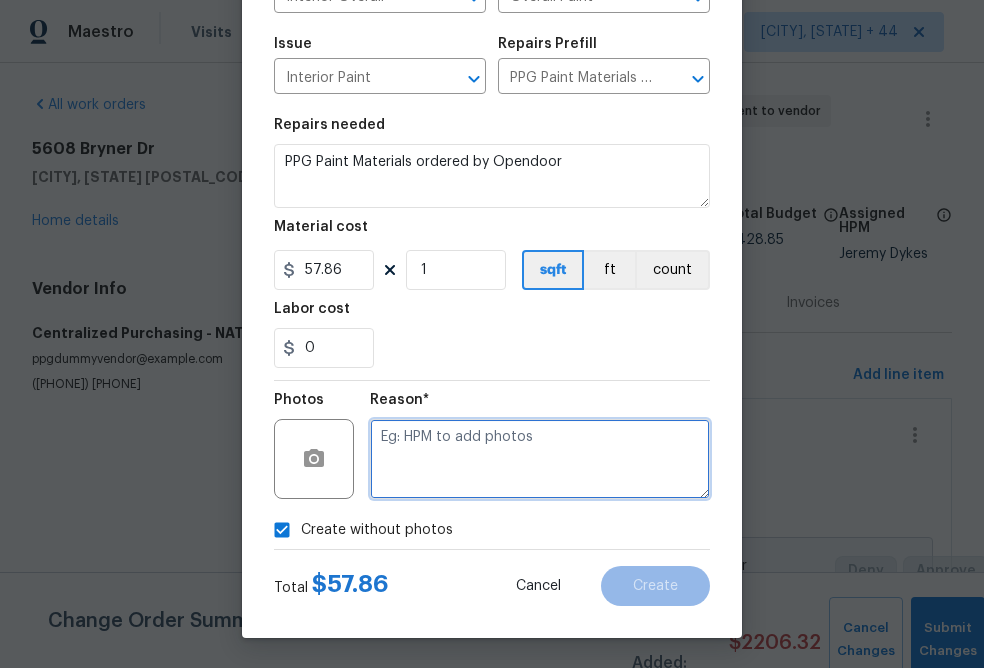 click at bounding box center (540, 459) 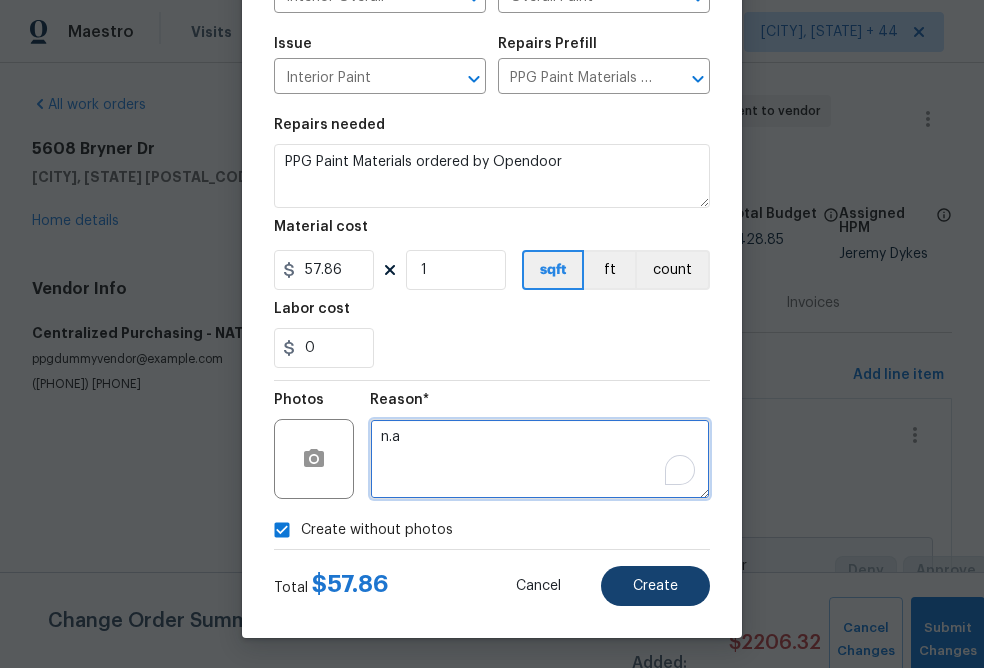 type on "n.a" 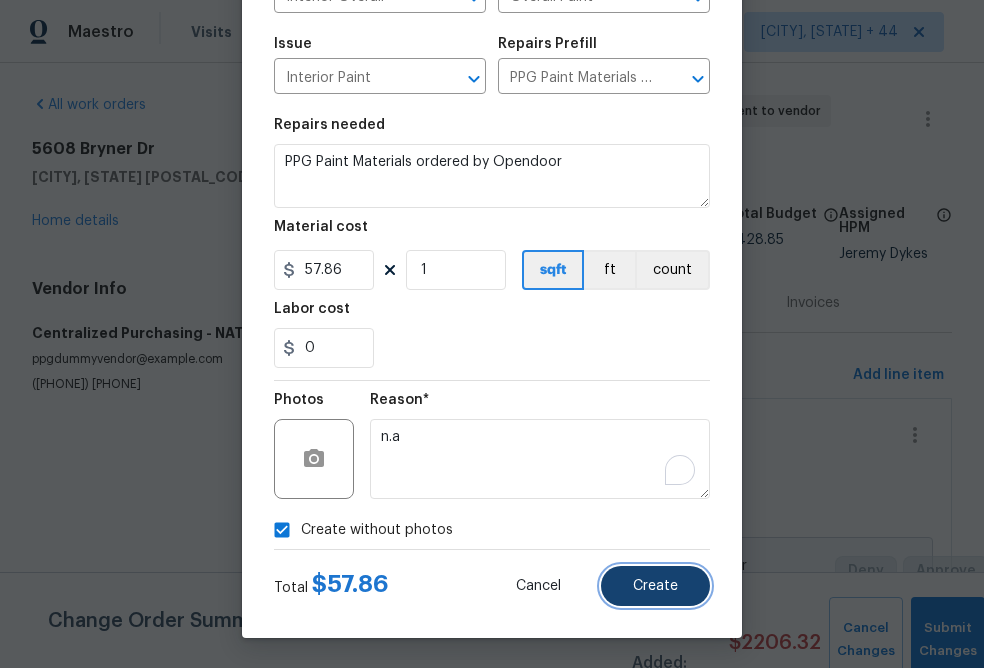 click on "Create" at bounding box center [655, 586] 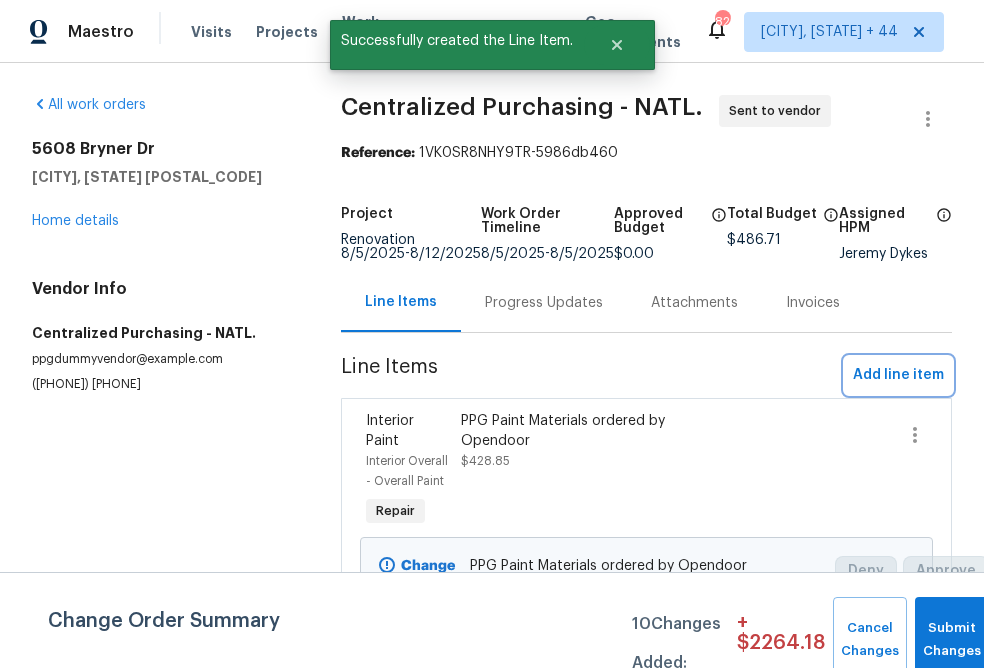 click on "Add line item" at bounding box center [898, 375] 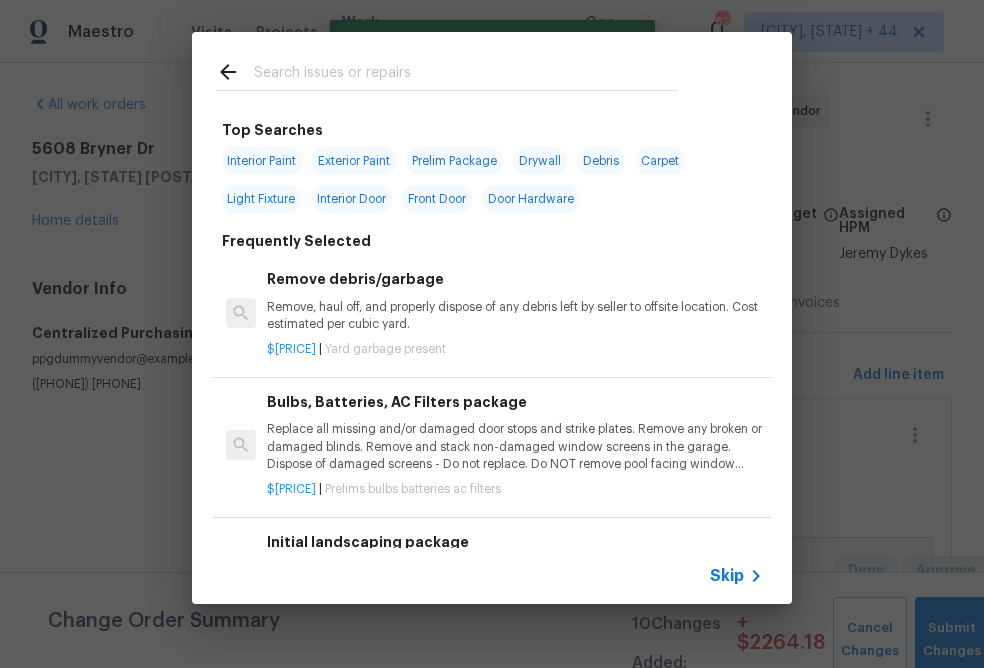 click on "Skip" at bounding box center [727, 576] 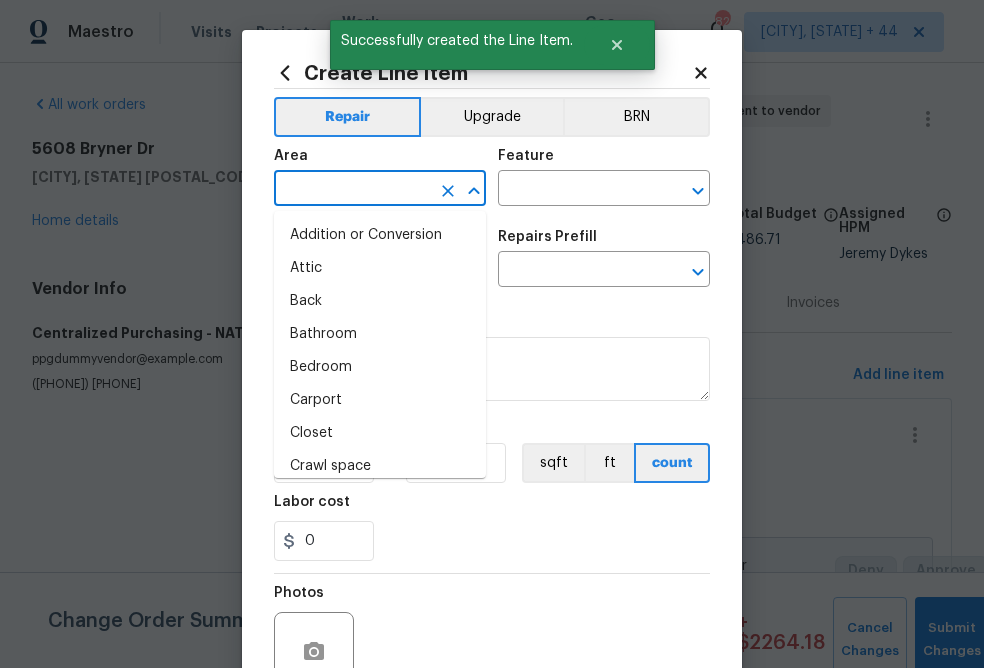 click at bounding box center [352, 190] 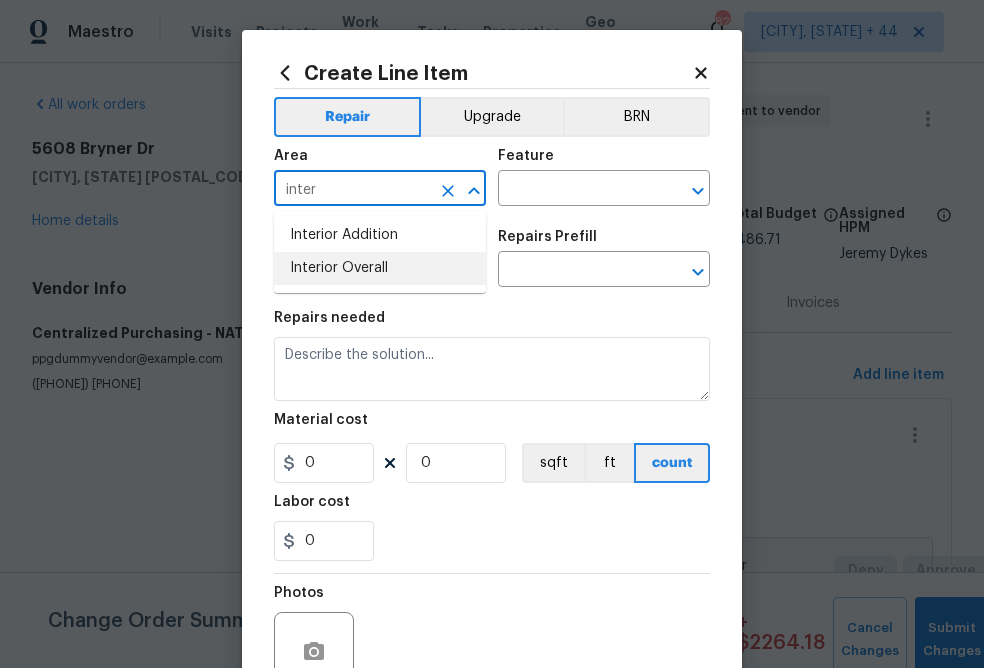 click on "Interior Overall" at bounding box center (380, 268) 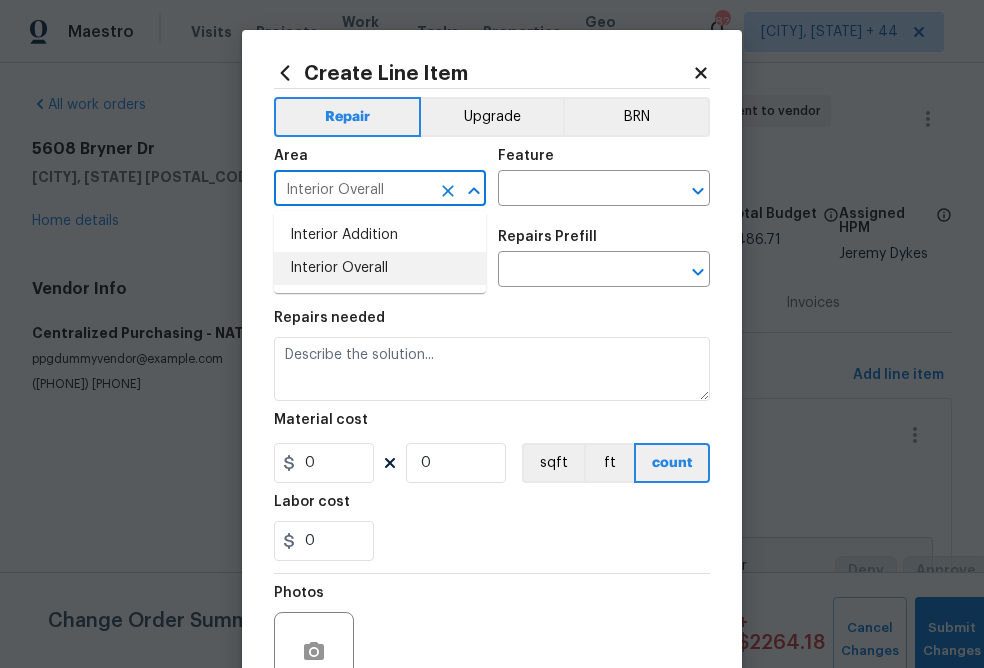 type on "Interior Overall" 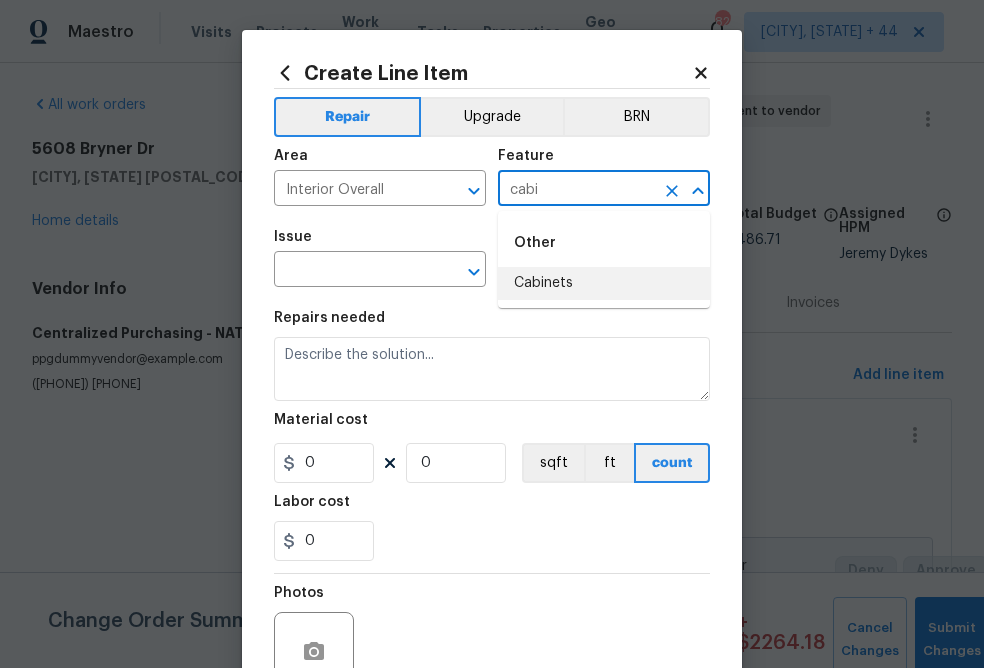click on "Cabinets" at bounding box center [604, 283] 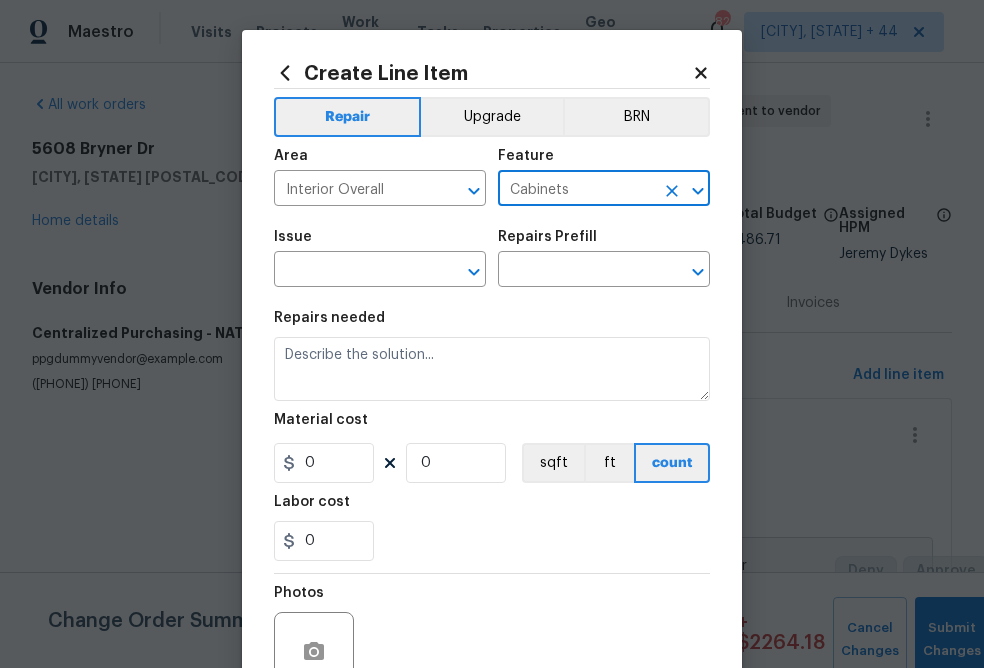 type on "Cabinets" 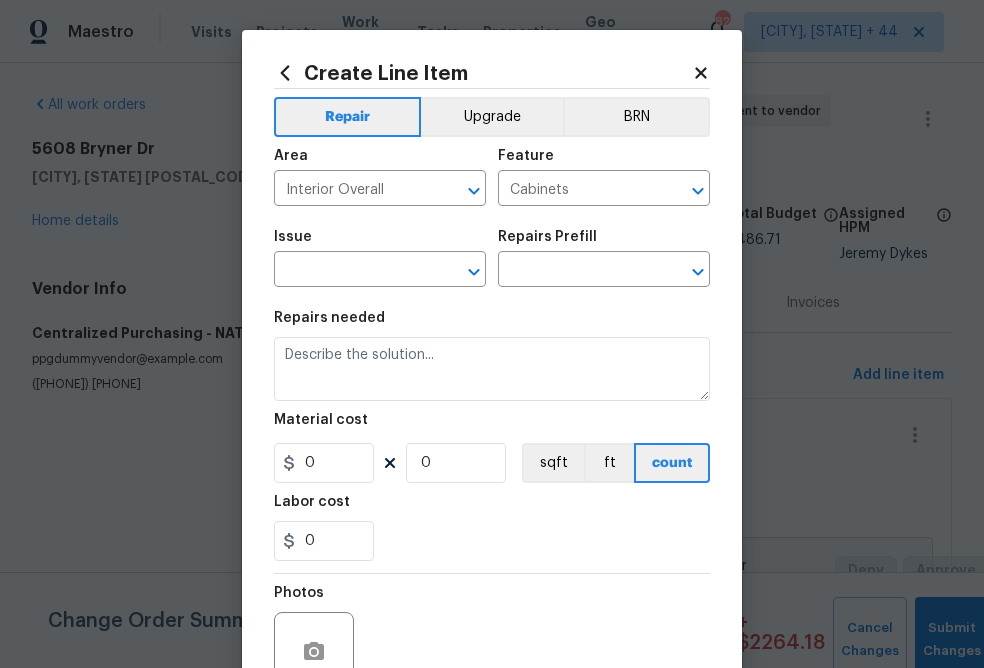 click on "Issue ​" at bounding box center (380, 258) 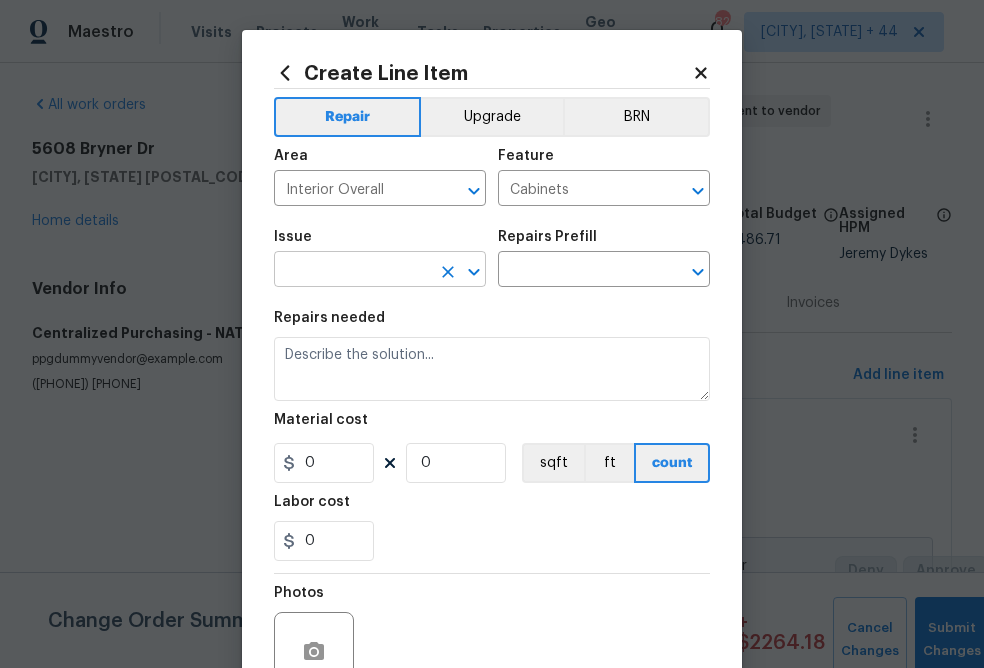 click at bounding box center [352, 271] 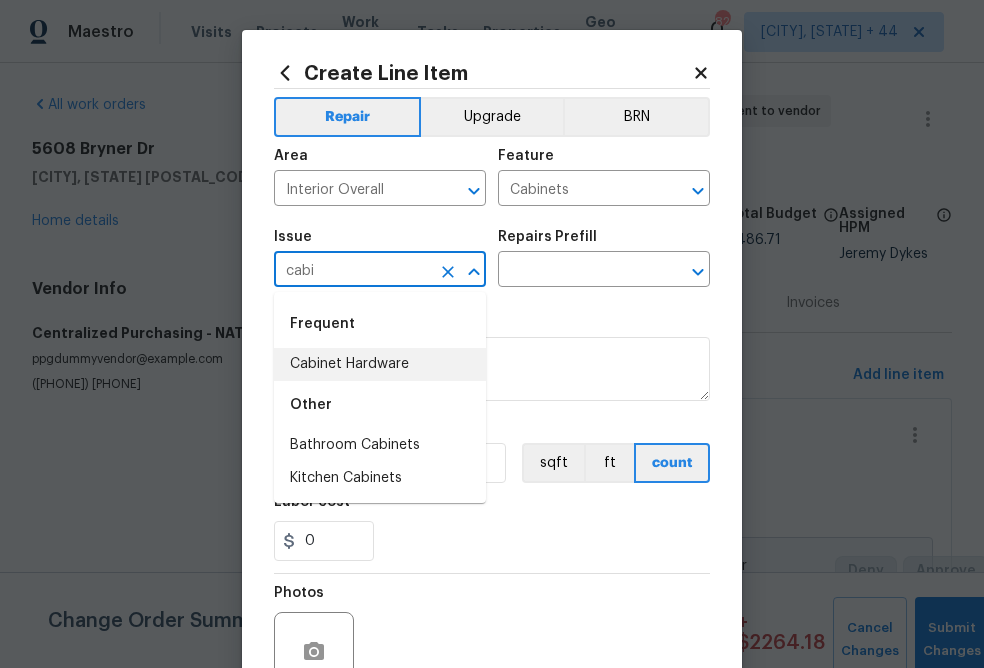 click on "Cabinet Hardware" at bounding box center [380, 364] 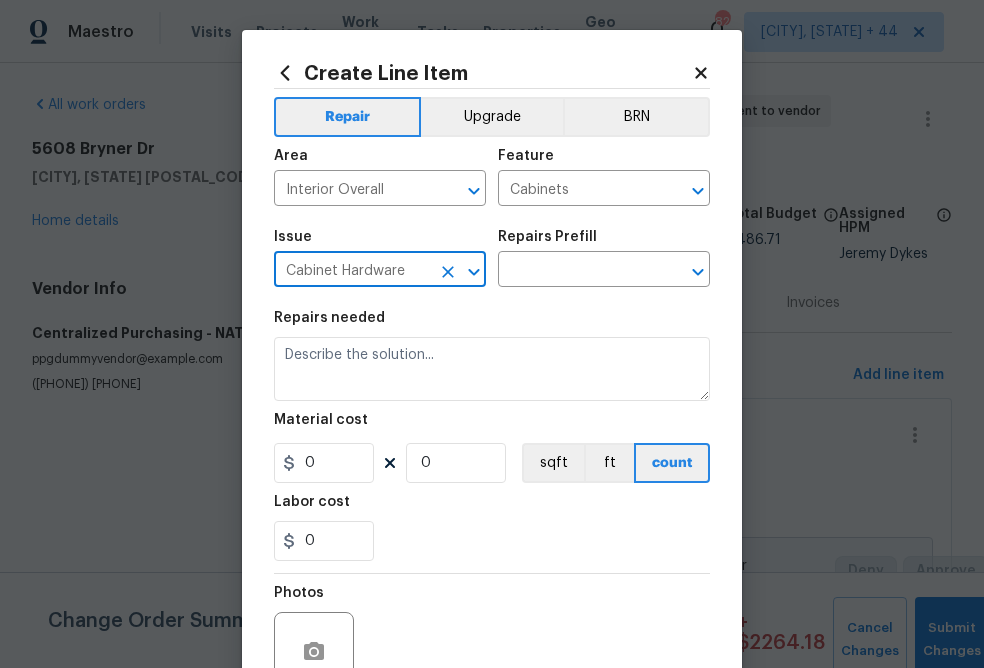 type on "Cabinet Hardware" 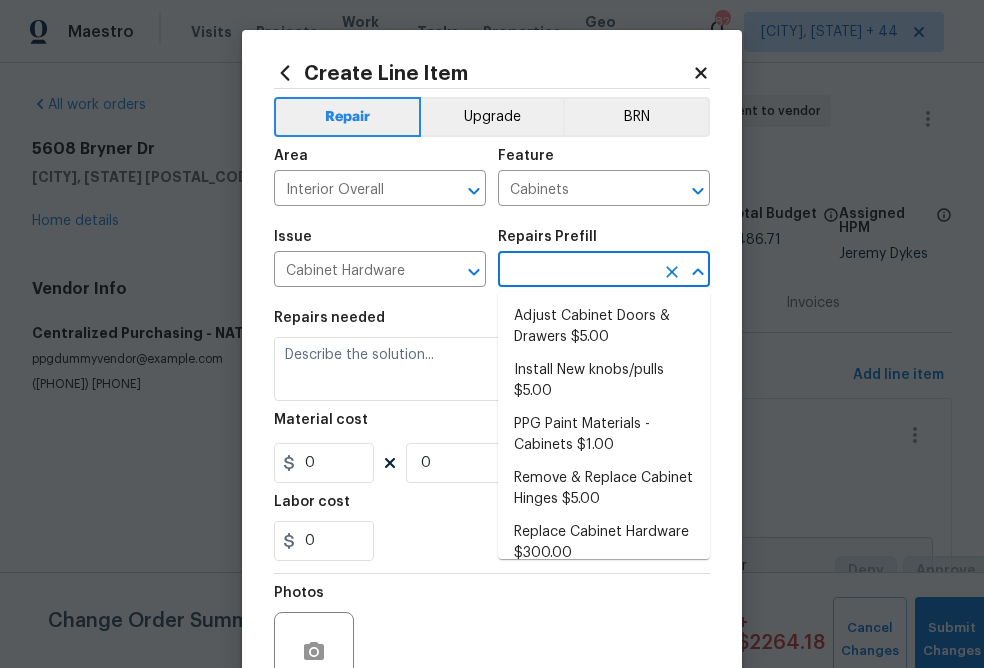 click at bounding box center [576, 271] 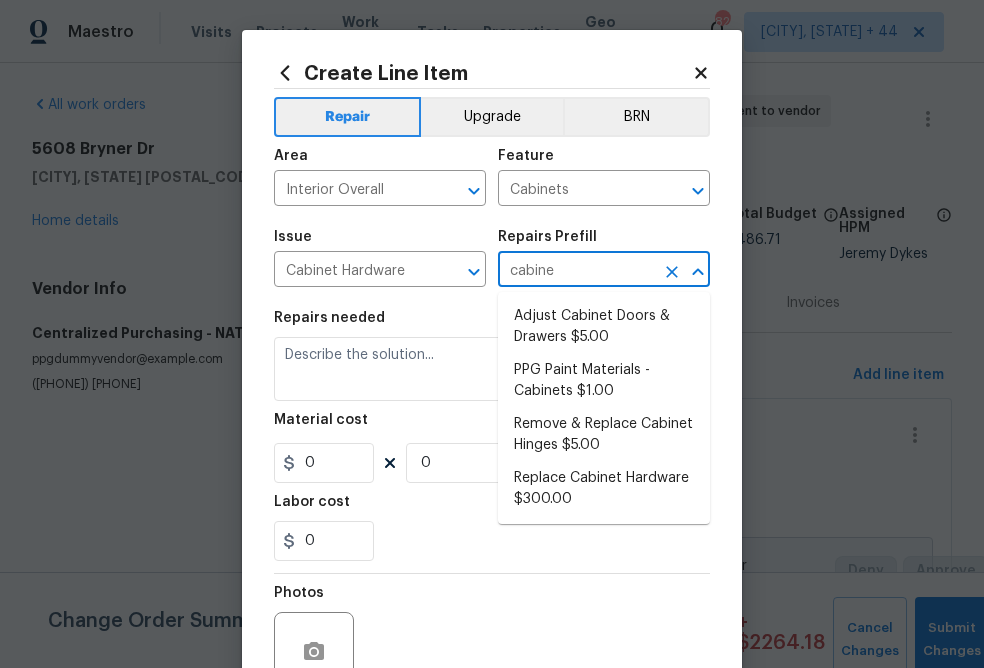 type on "cabinet" 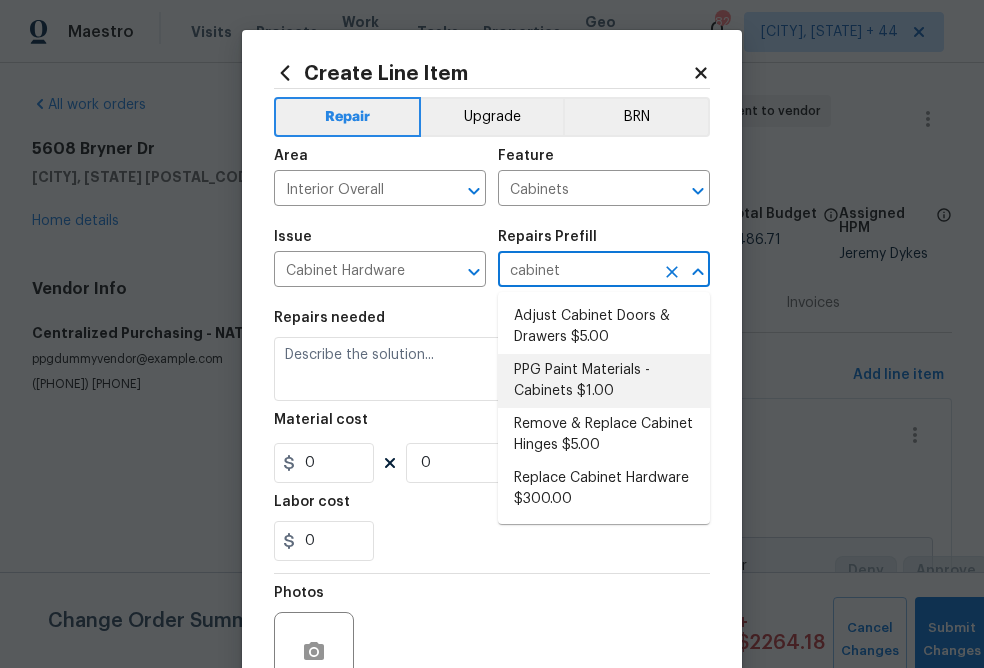 click on "PPG Paint Materials - Cabinets $1.00" at bounding box center [604, 381] 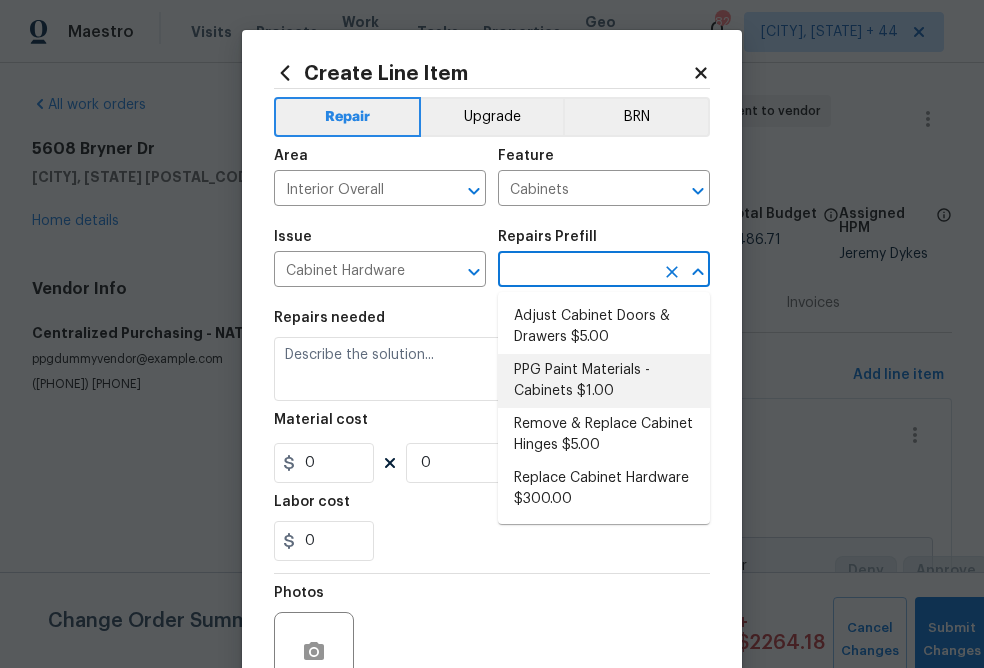 type on "PPG Paint Materials - Cabinets $1.00" 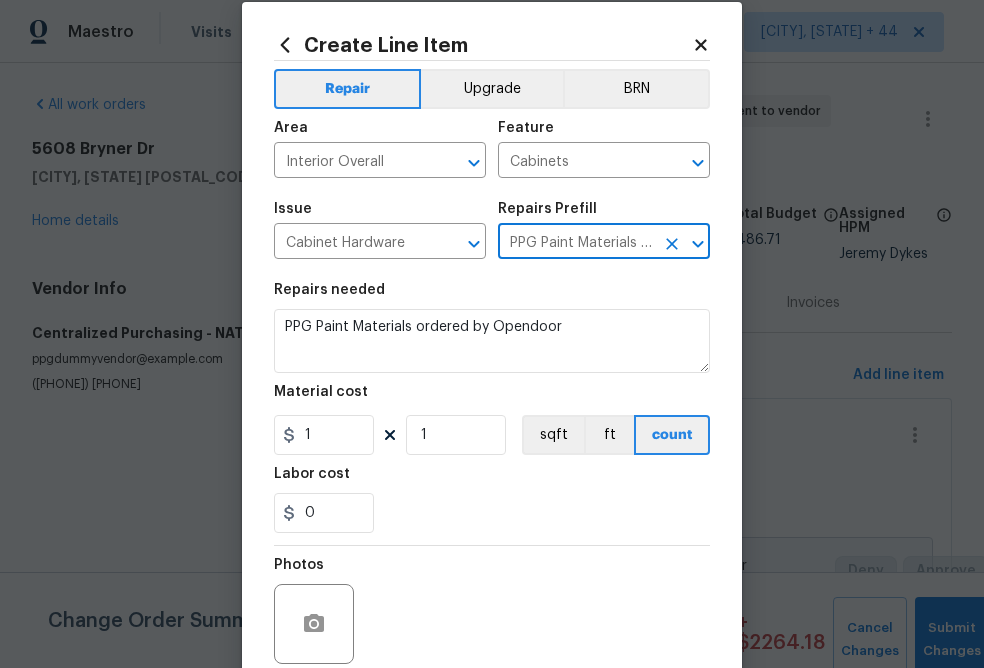 scroll, scrollTop: 39, scrollLeft: 0, axis: vertical 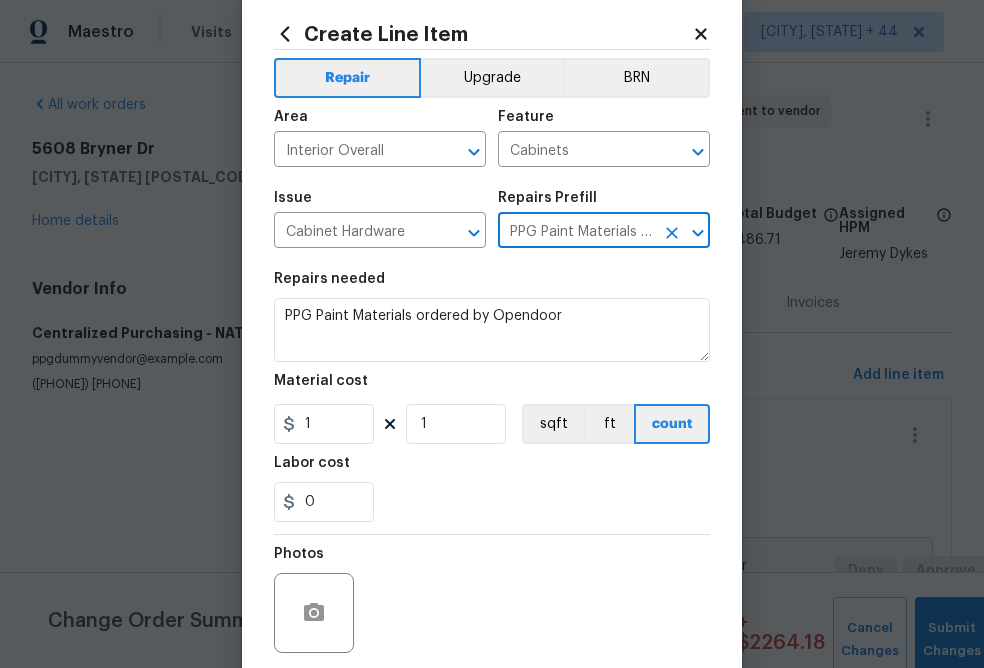 type on "PPG Paint Materials - Cabinets $1.00" 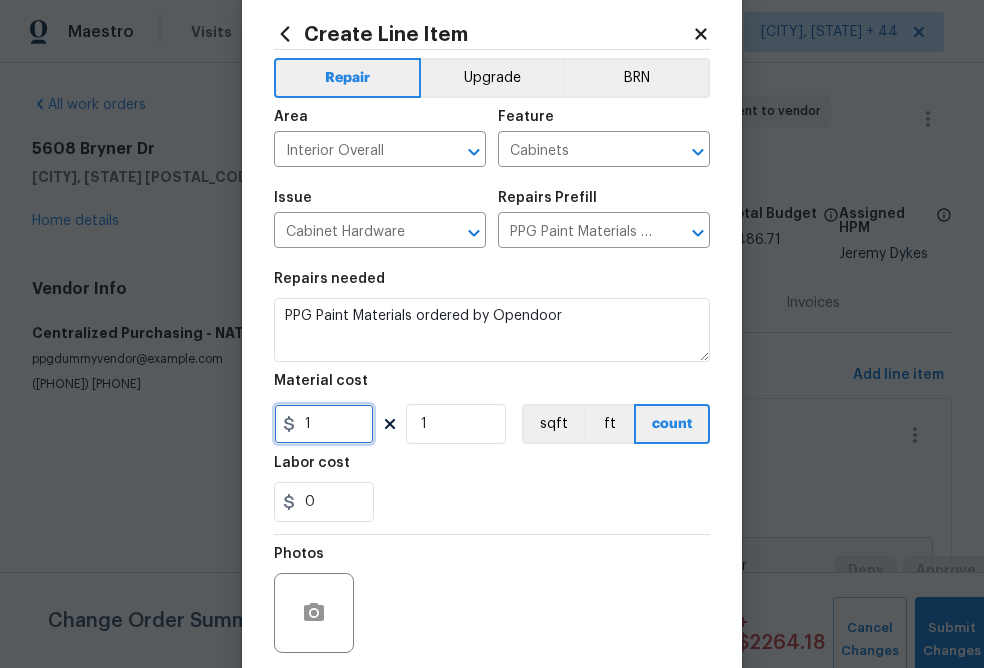 click on "1" at bounding box center [324, 424] 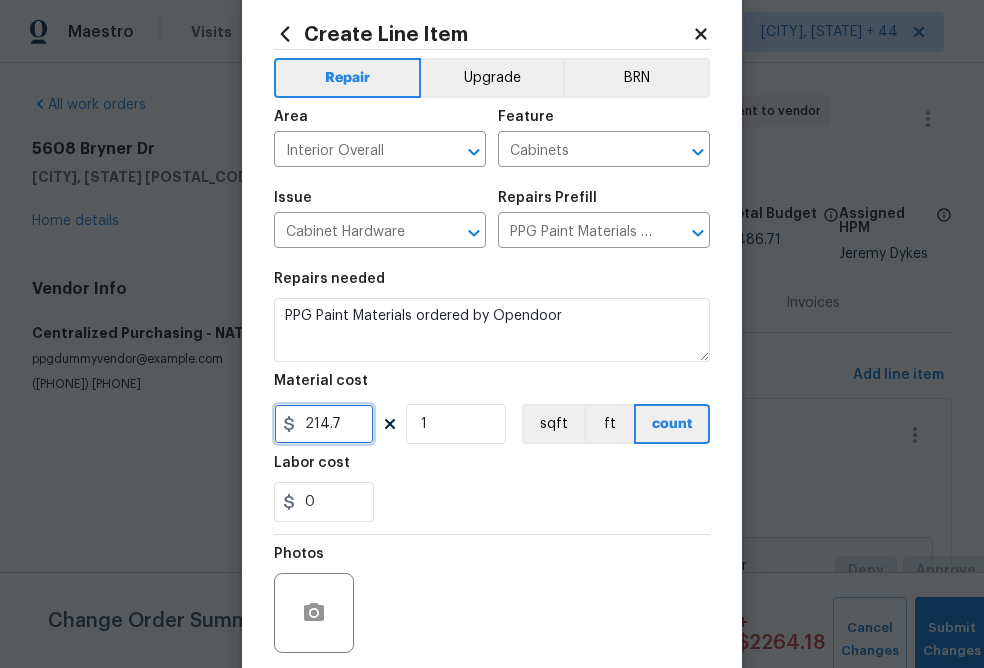 type on "214.7" 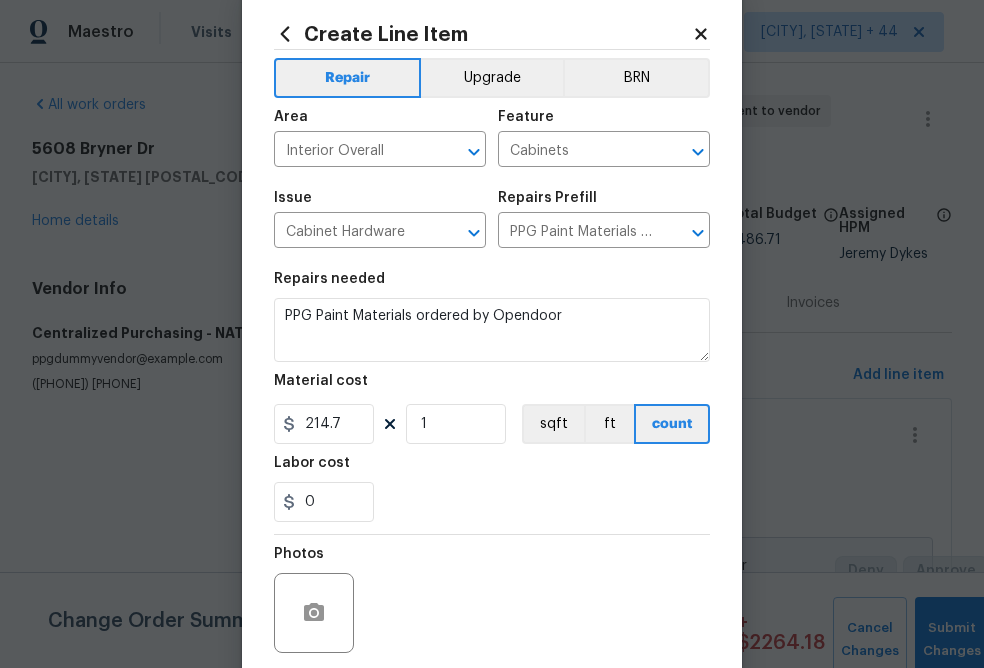 click on "0" at bounding box center (492, 502) 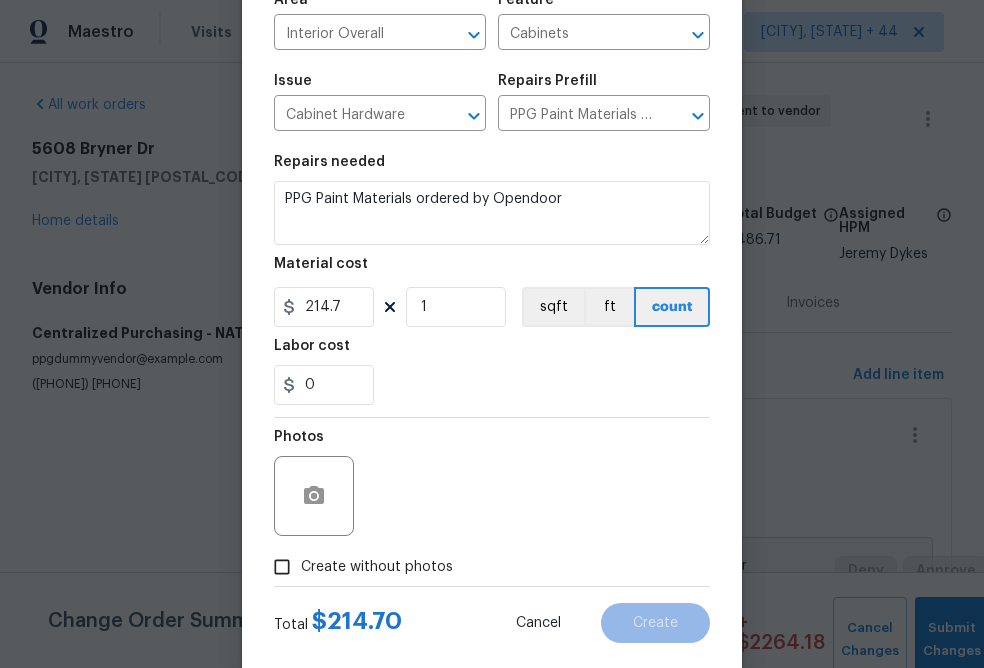 scroll, scrollTop: 194, scrollLeft: 0, axis: vertical 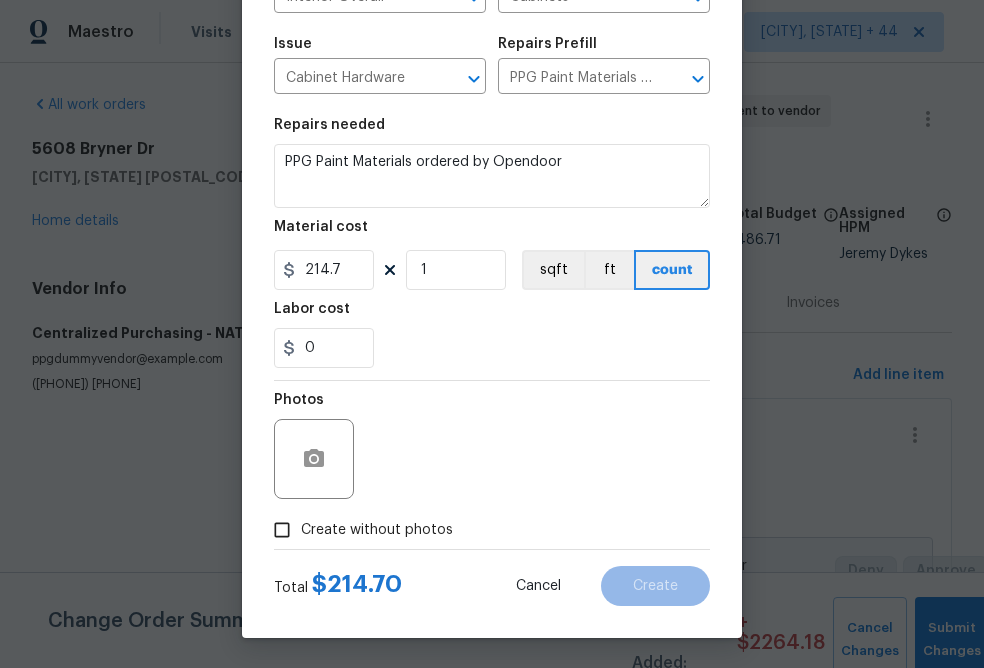 click on "Create without photos" at bounding box center (377, 530) 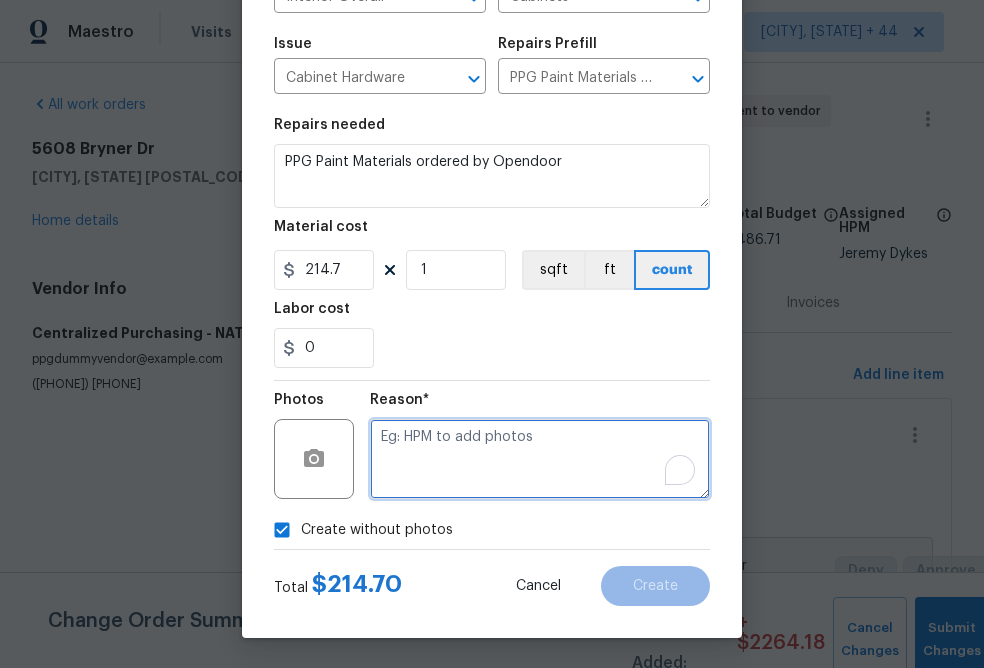 click at bounding box center (540, 459) 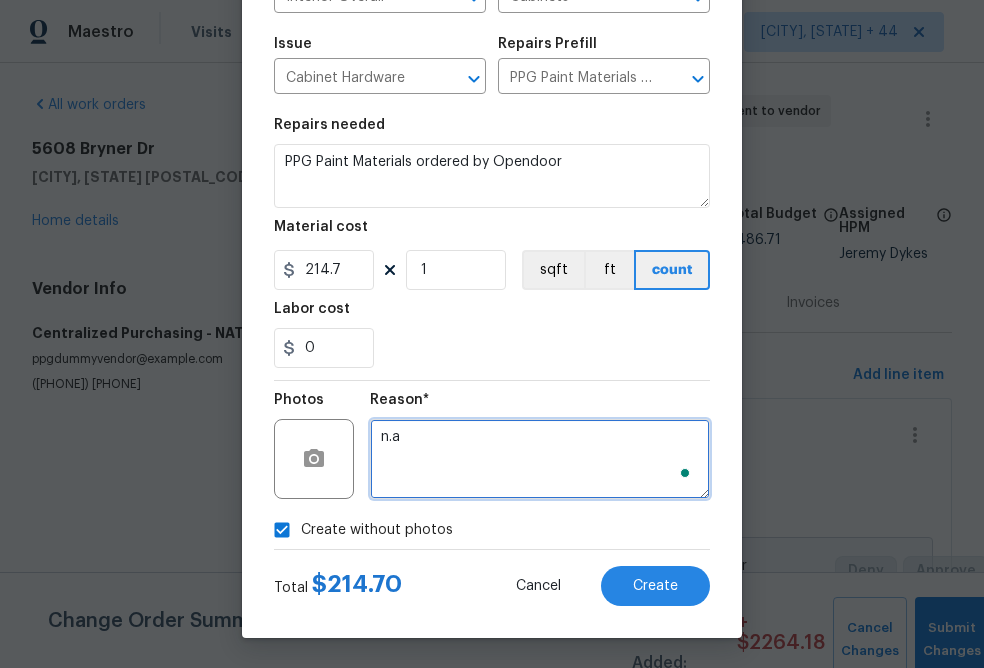 type on "n.a" 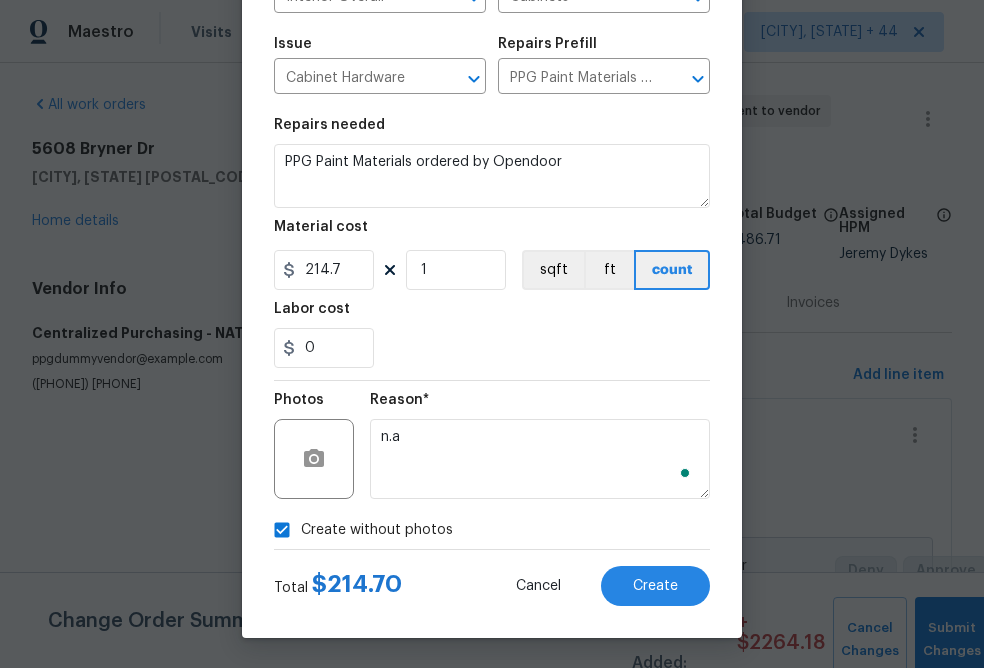 click on "Repairs needed PPG Paint Materials ordered by Opendoor Material cost 214.7 1 sqft ft count Labor cost 0" at bounding box center (492, 243) 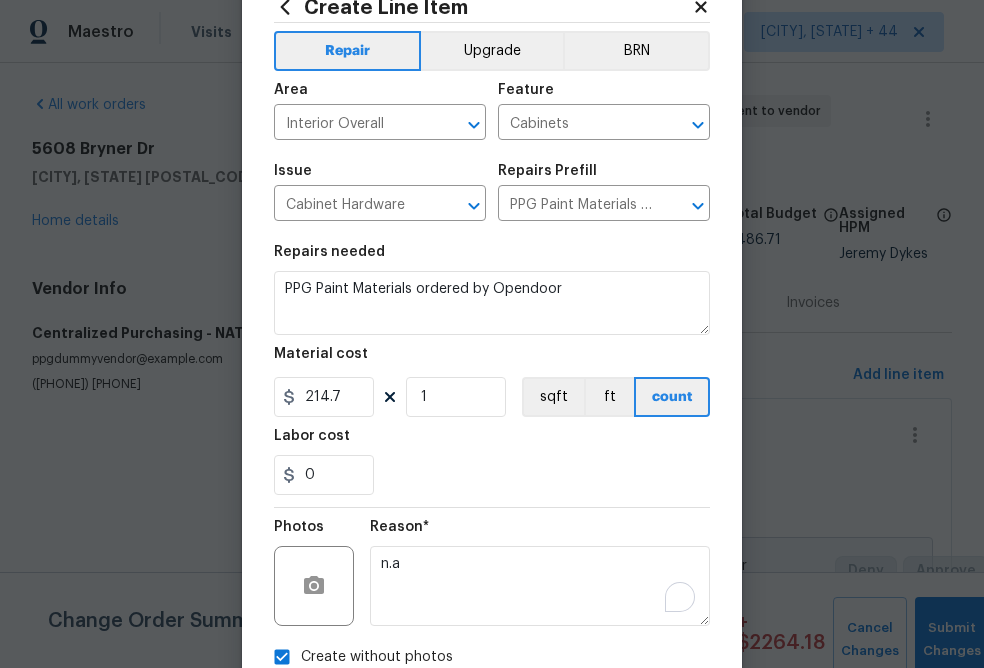 scroll, scrollTop: 194, scrollLeft: 0, axis: vertical 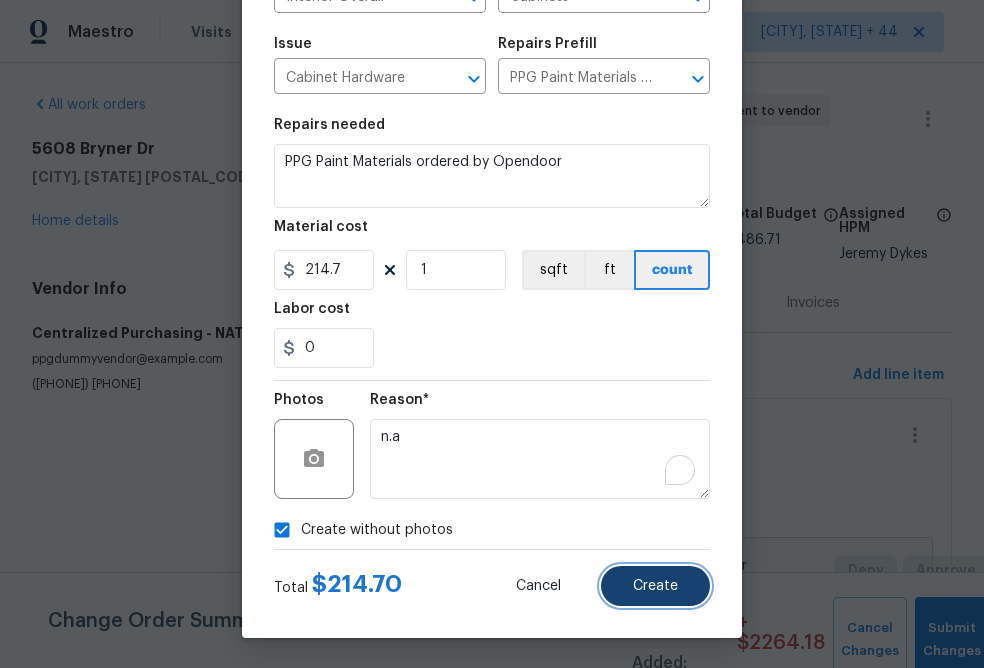 click on "Create" at bounding box center [655, 586] 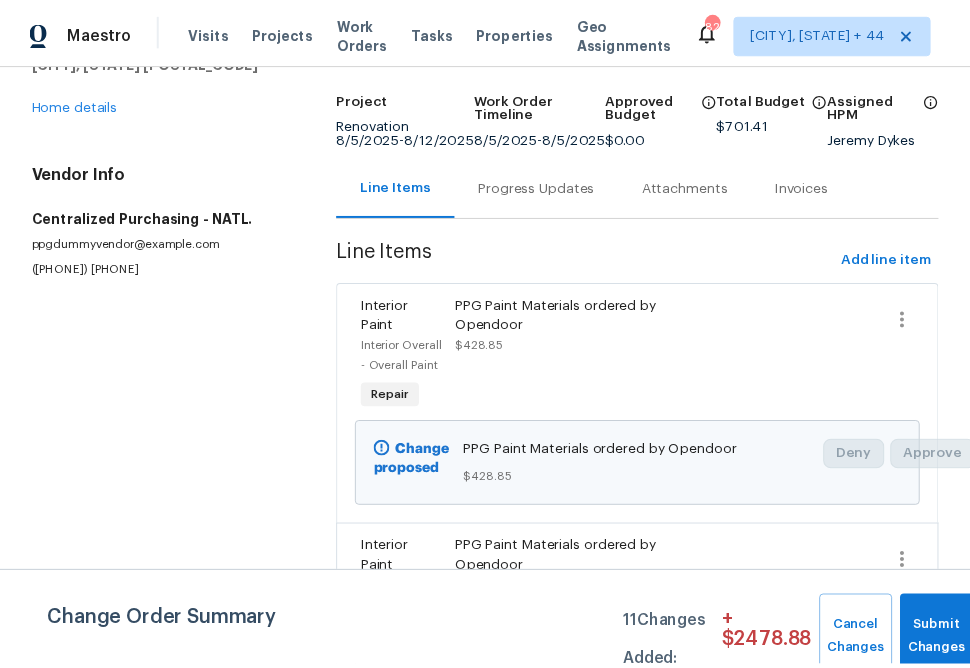 scroll, scrollTop: 0, scrollLeft: 0, axis: both 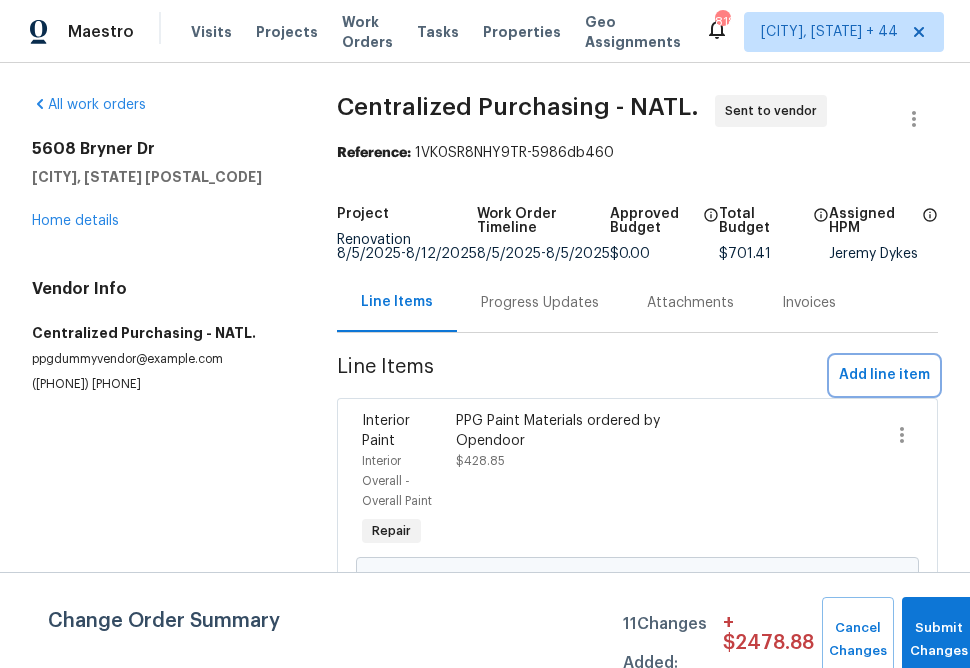 click on "Add line item" at bounding box center (884, 375) 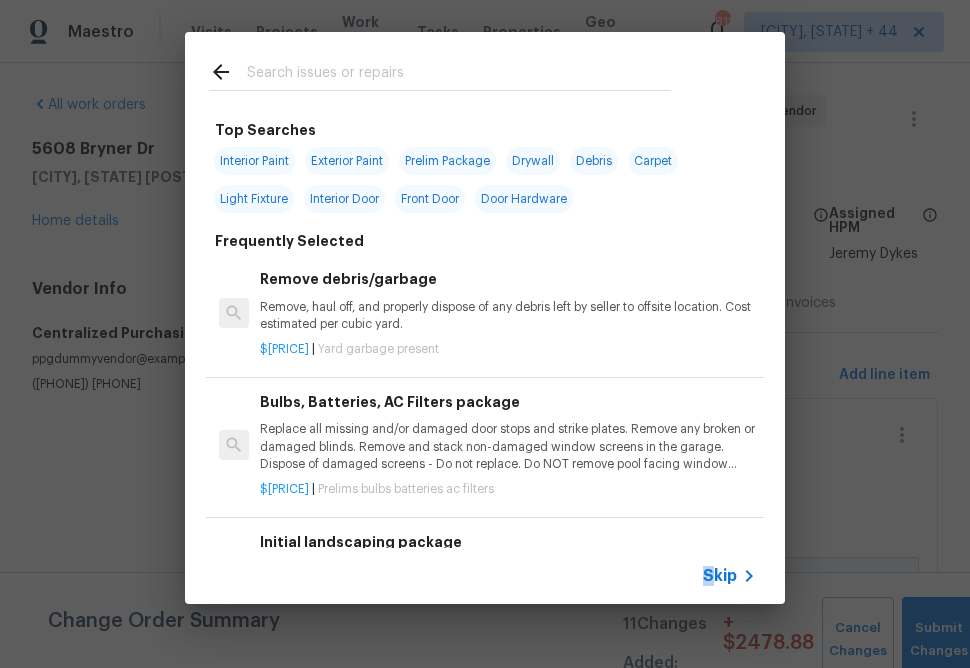 click on "Skip" at bounding box center (720, 576) 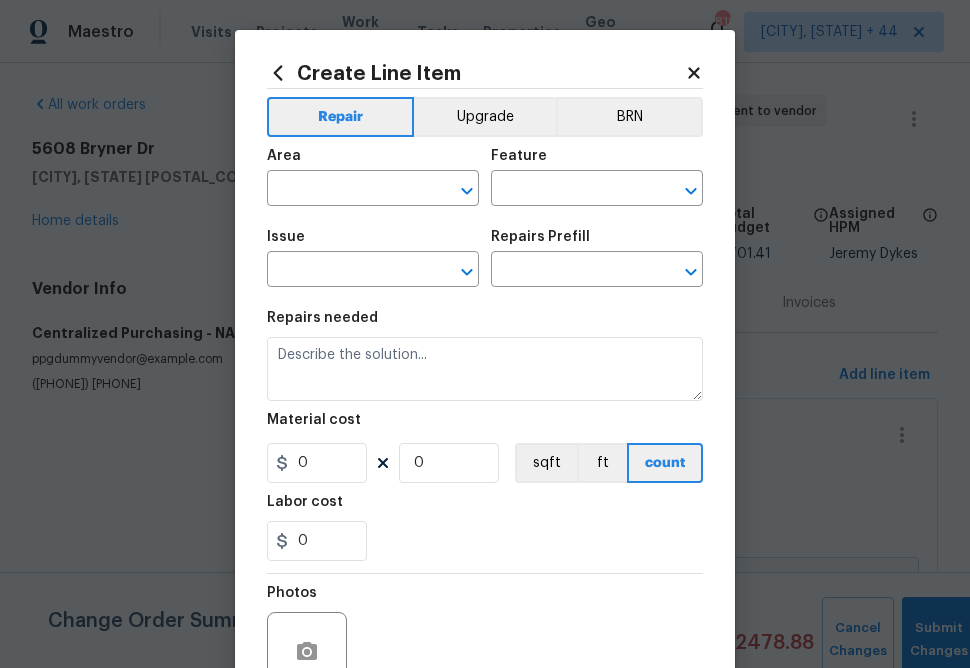 click on "Area" at bounding box center (373, 162) 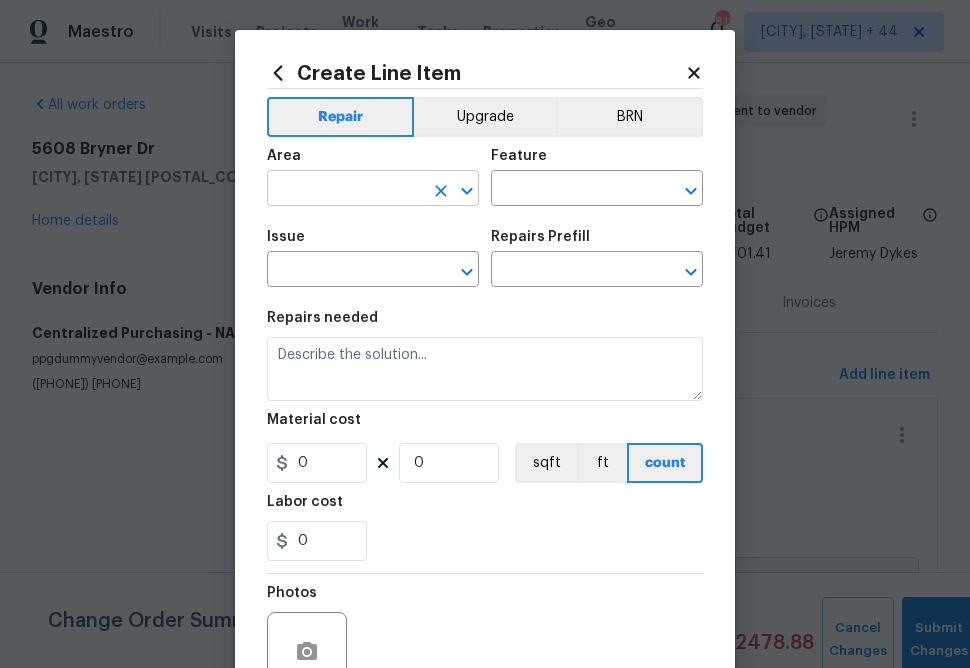 click at bounding box center (345, 190) 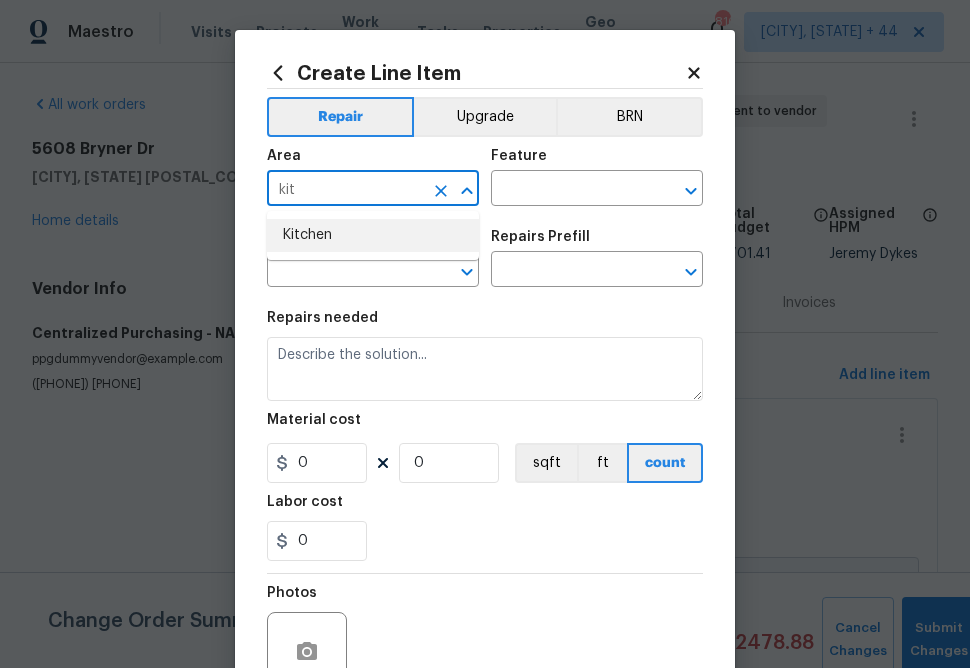 click on "Kitchen" at bounding box center [373, 235] 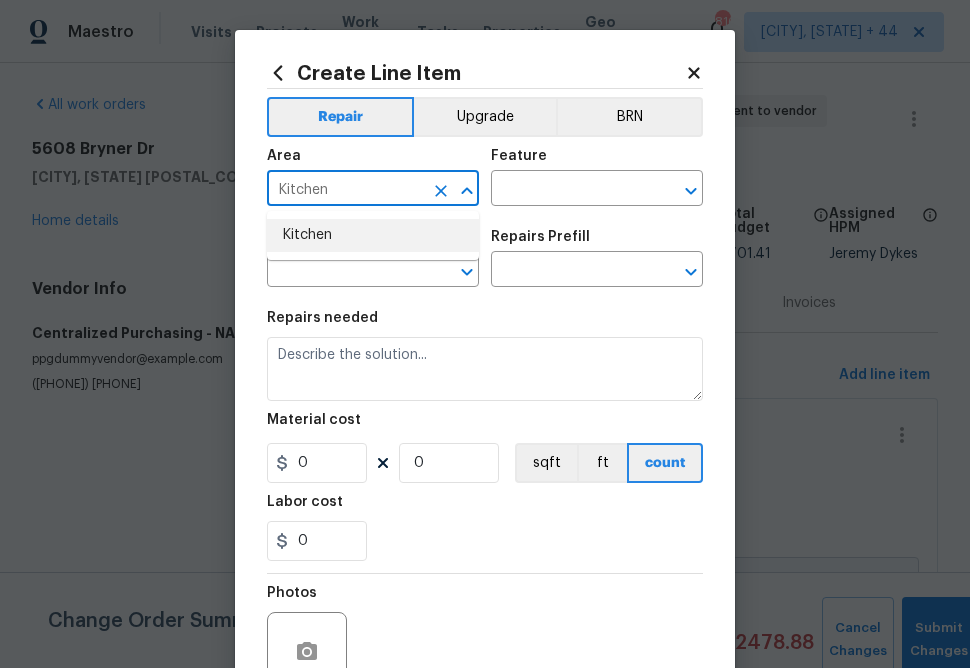 type on "Kitchen" 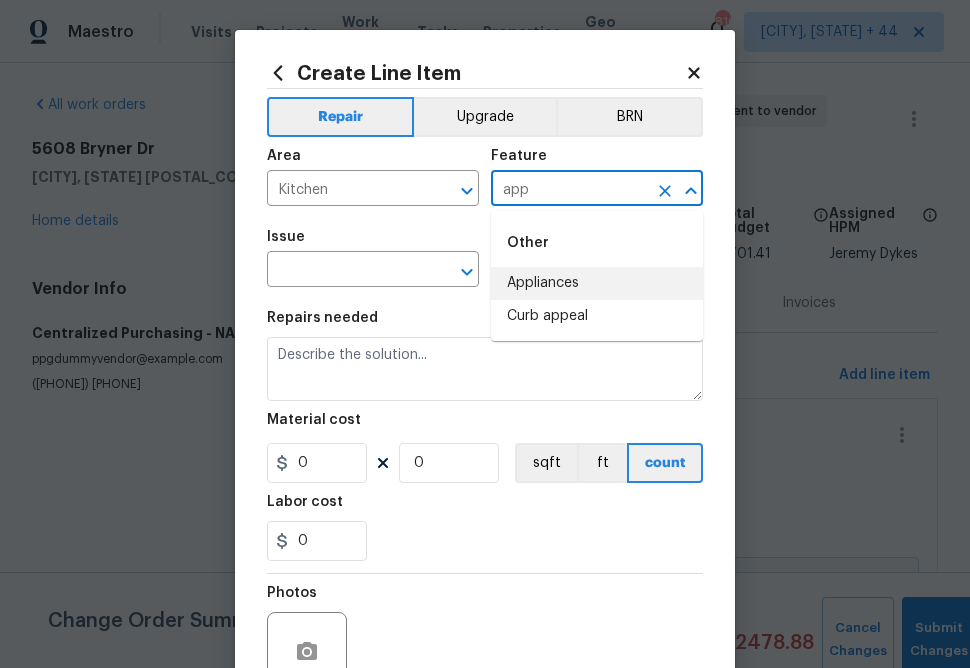 click on "Appliances" at bounding box center (597, 283) 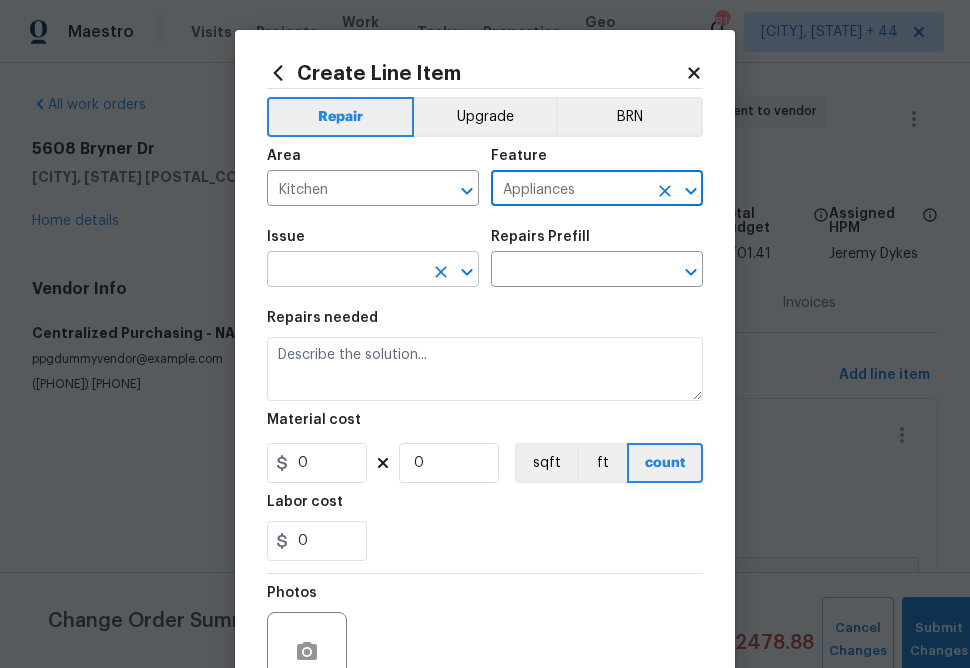 type on "Appliances" 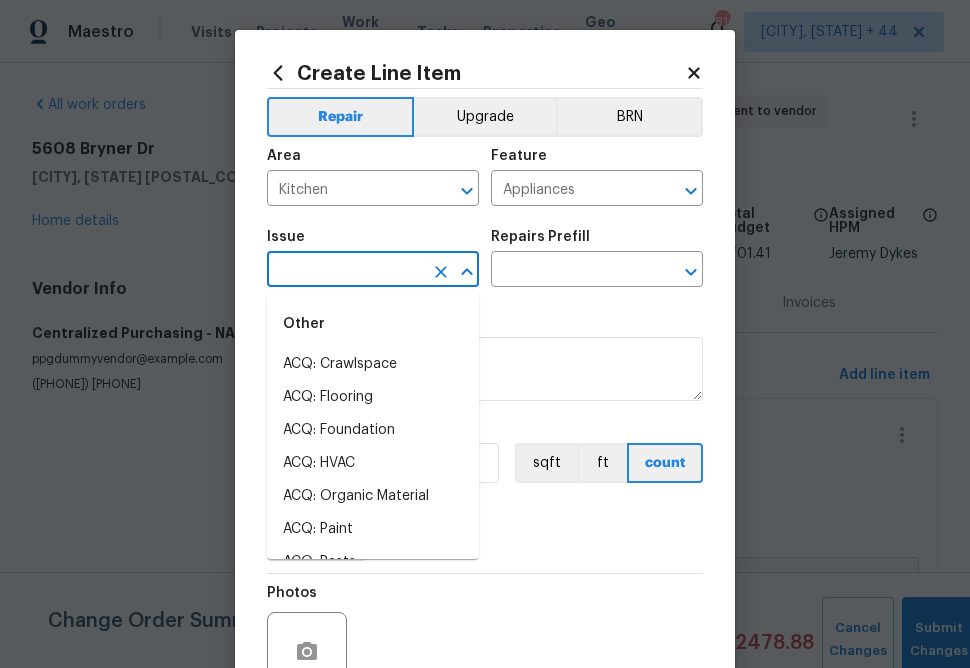 click at bounding box center (345, 271) 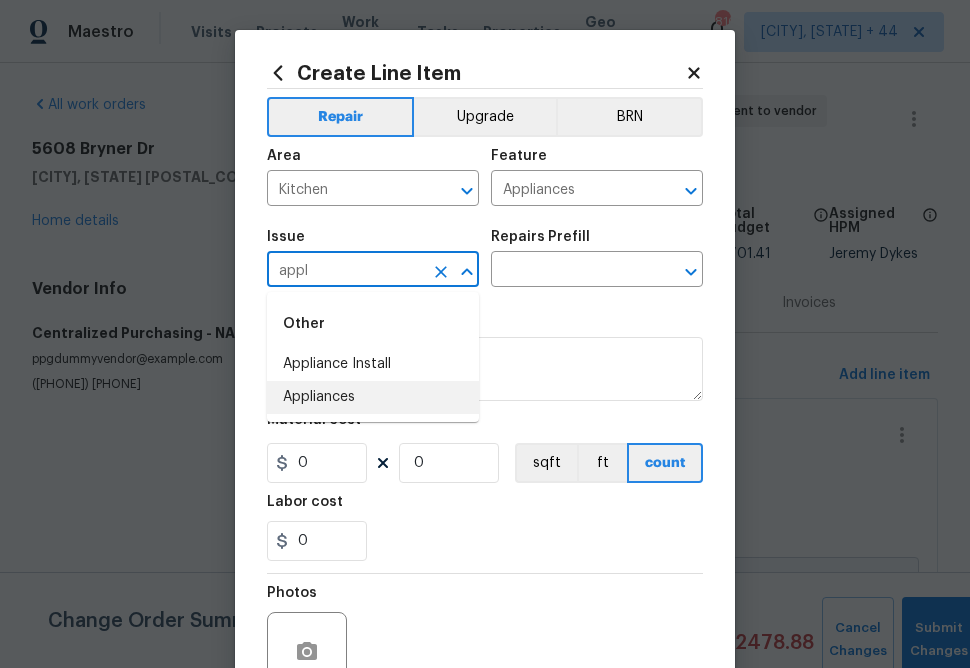 click on "Appliances" at bounding box center [373, 397] 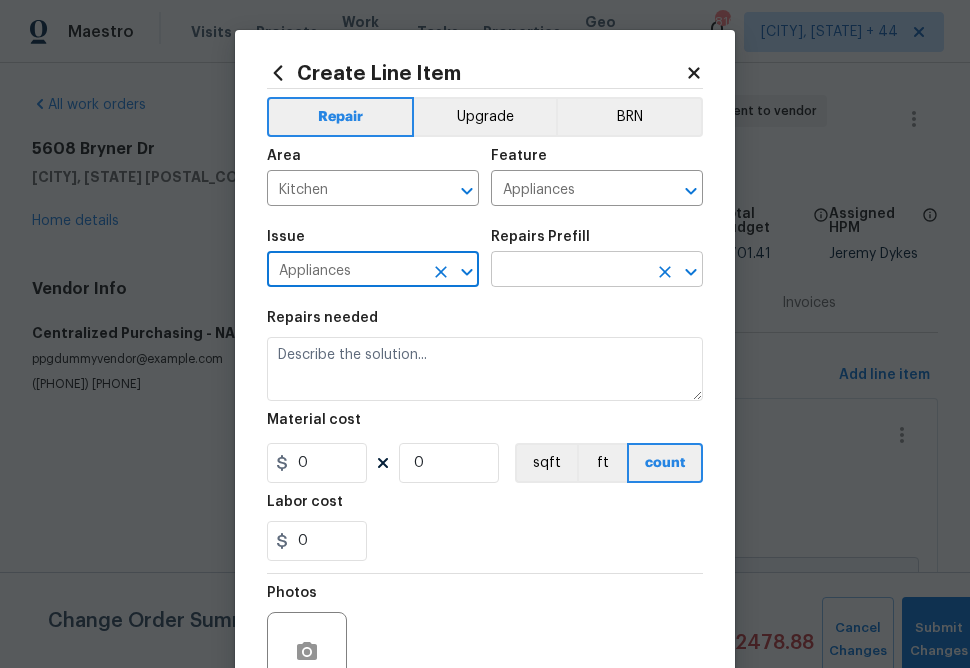 type on "Appliances" 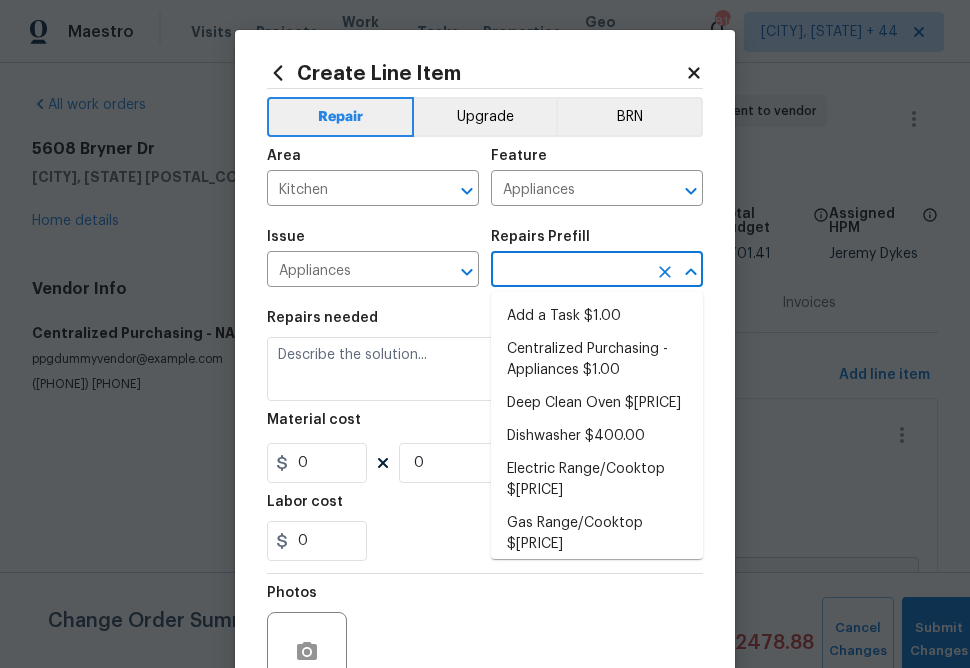 click at bounding box center (569, 271) 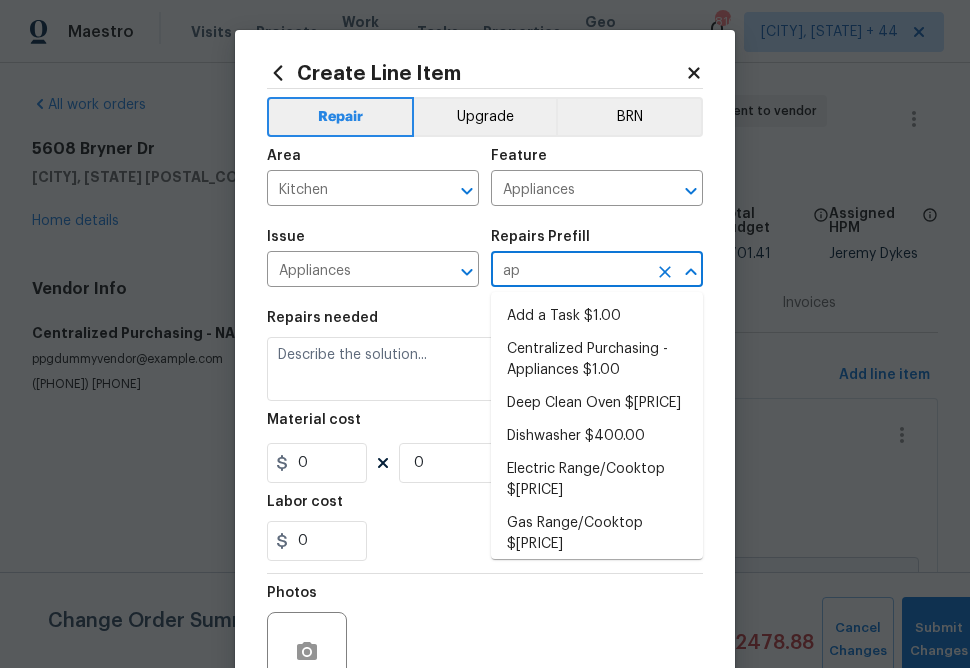 type on "app" 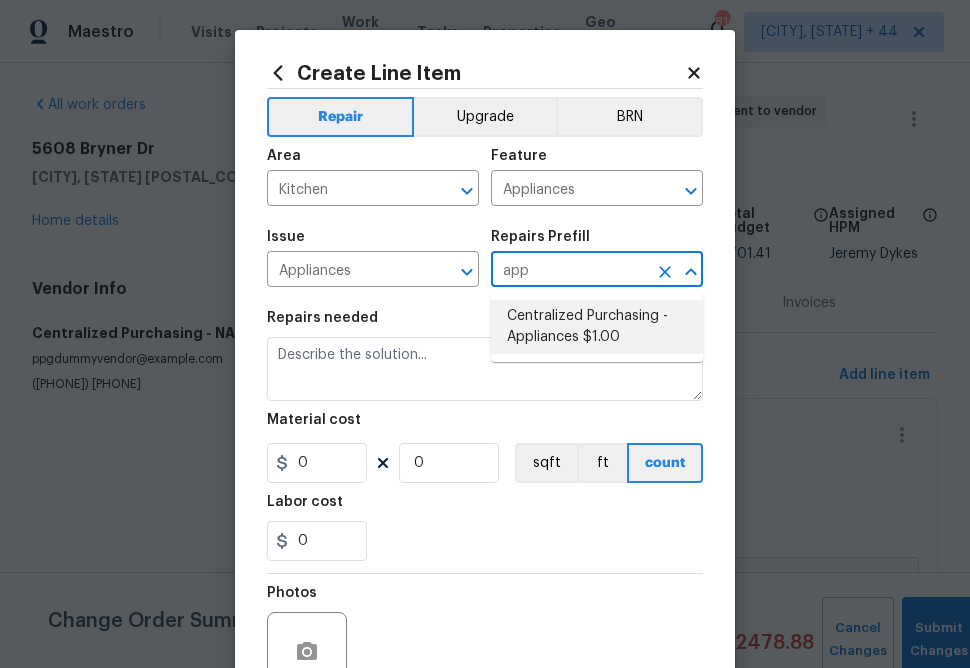 click on "Centralized Purchasing - Appliances $1.00" at bounding box center [597, 327] 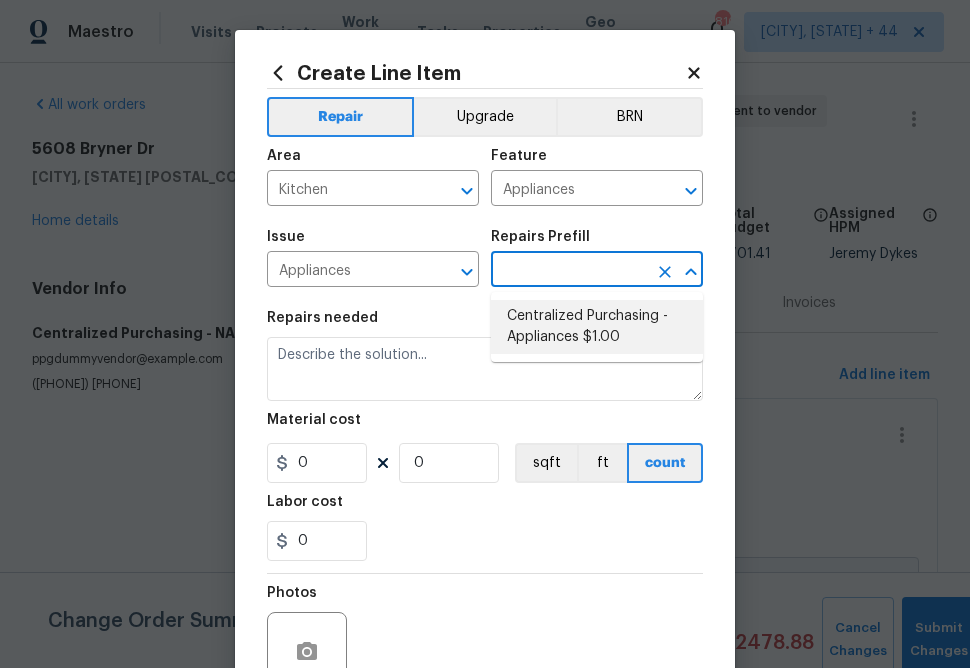 type on "Centralized Purchasing - Appliances $1.00" 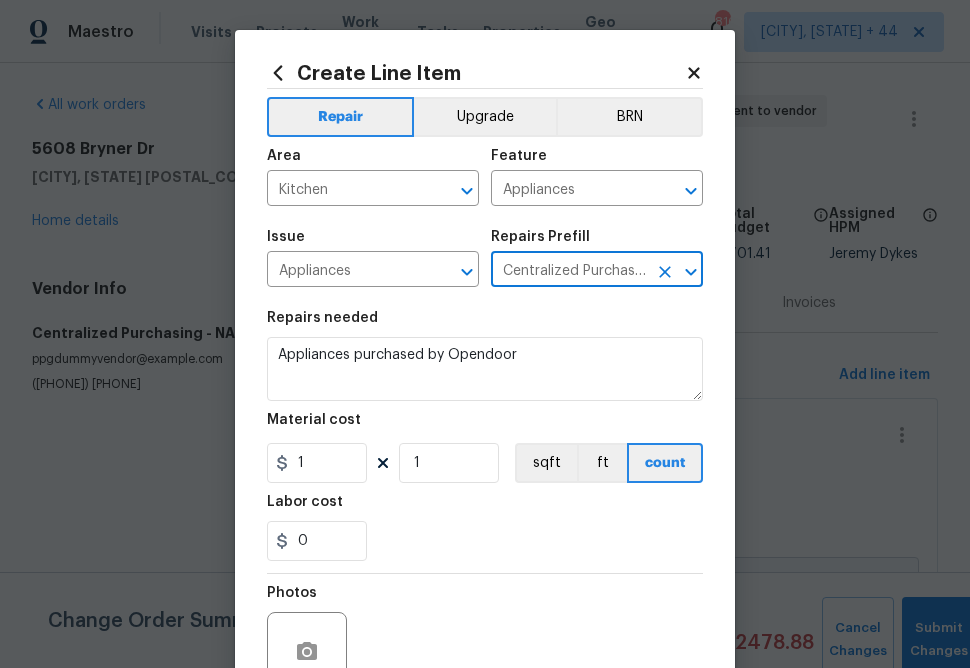 type on "Centralized Purchasing - Appliances $1.00" 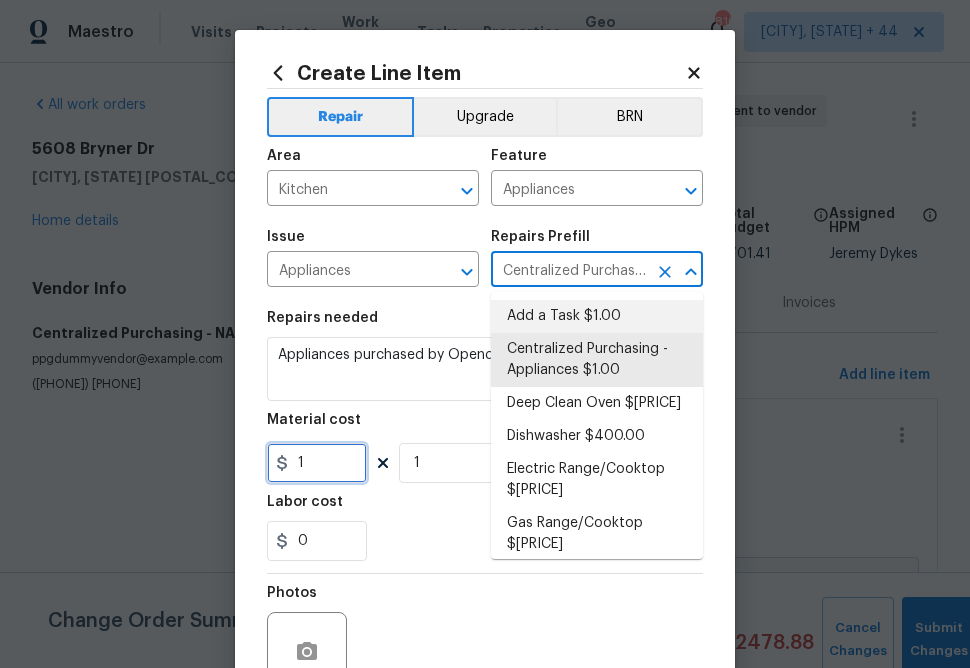 click on "1" at bounding box center [317, 463] 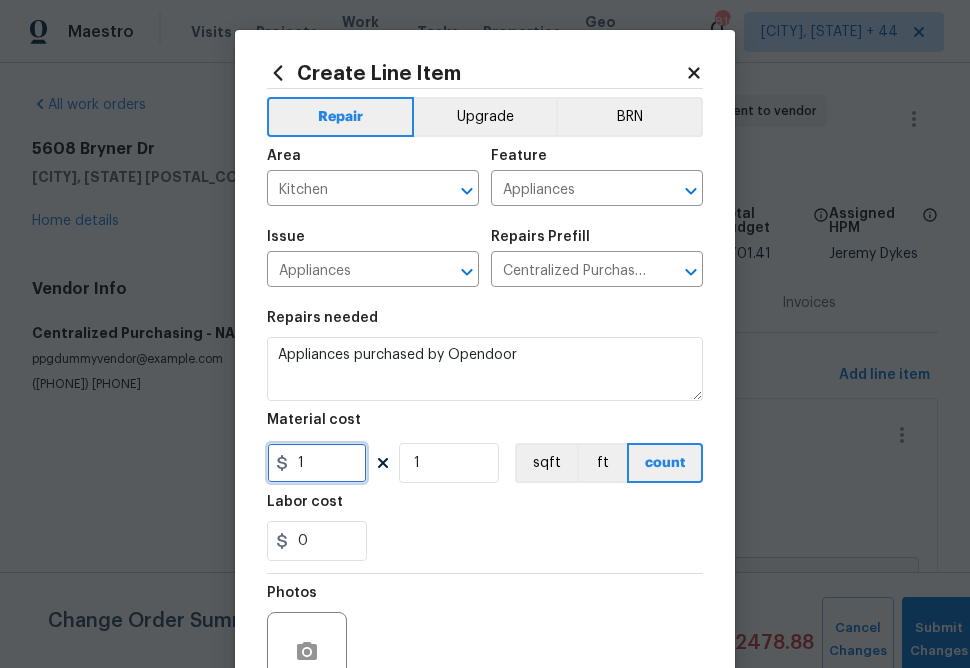 click on "1" at bounding box center (317, 463) 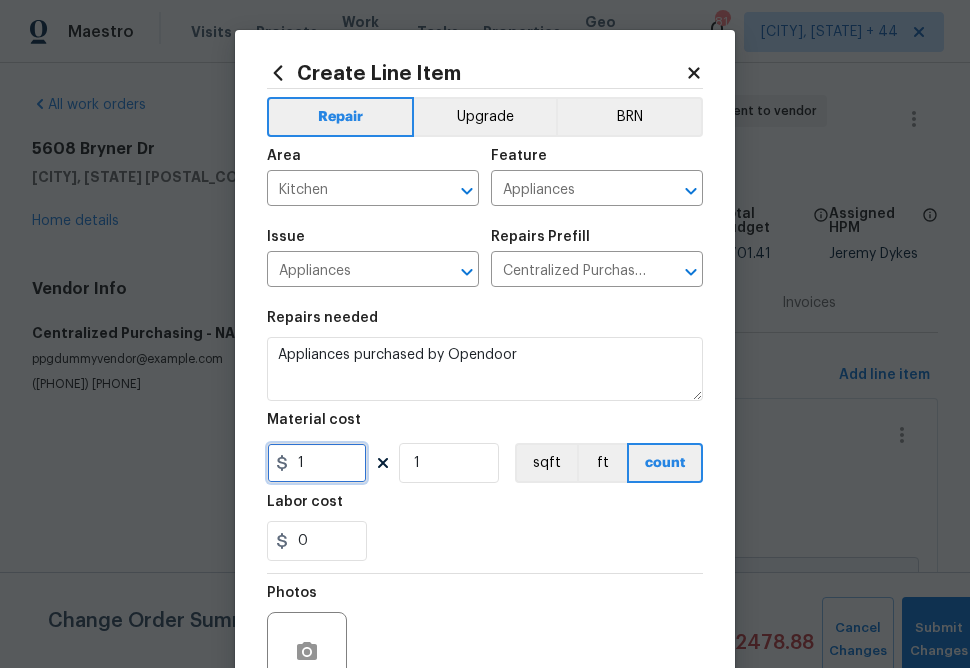 click on "1" at bounding box center [317, 463] 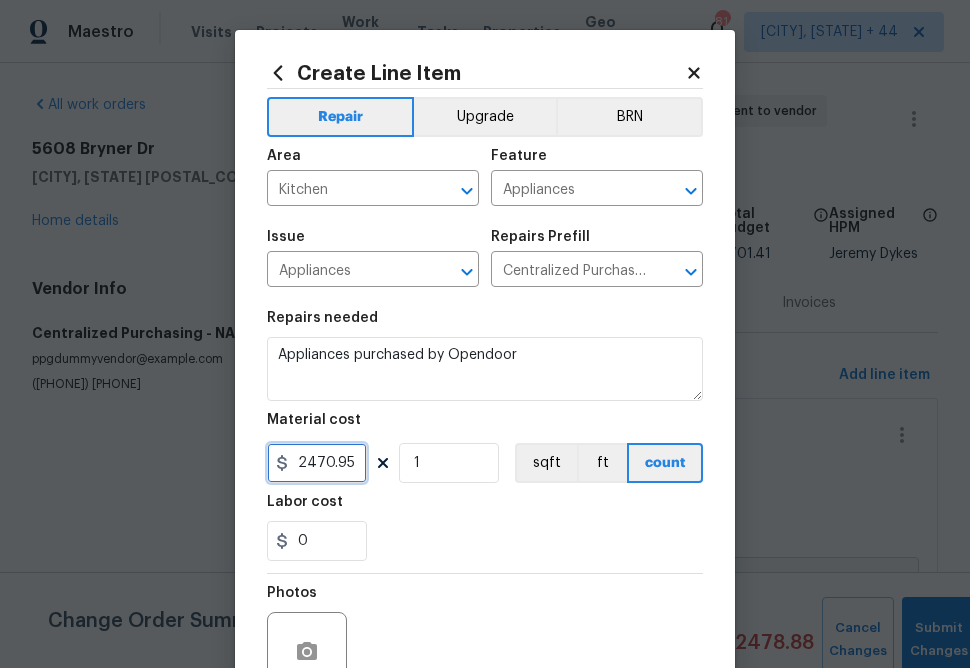 scroll, scrollTop: 194, scrollLeft: 0, axis: vertical 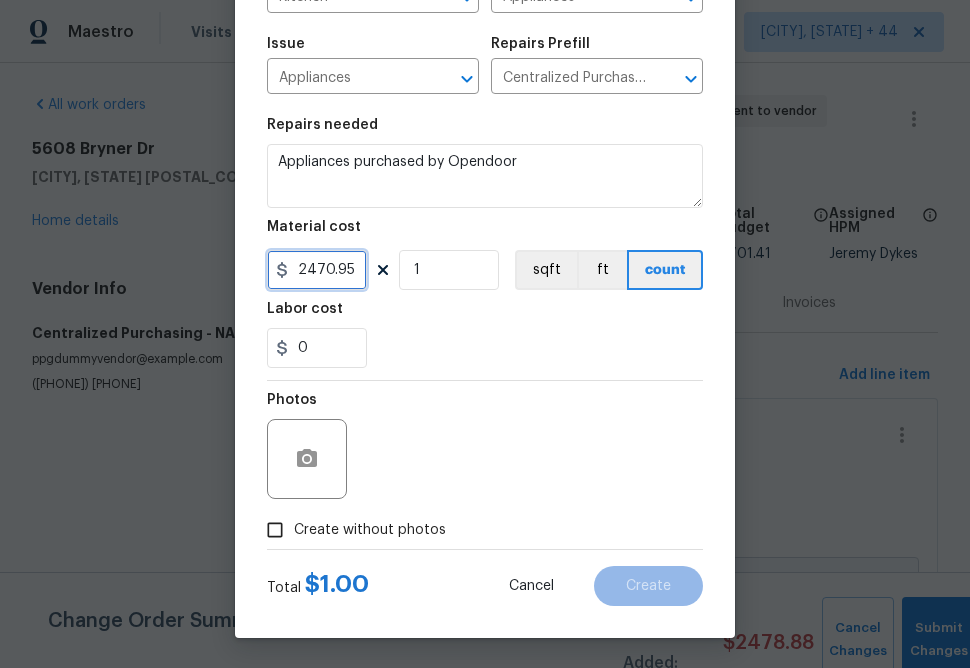 type on "2470.95" 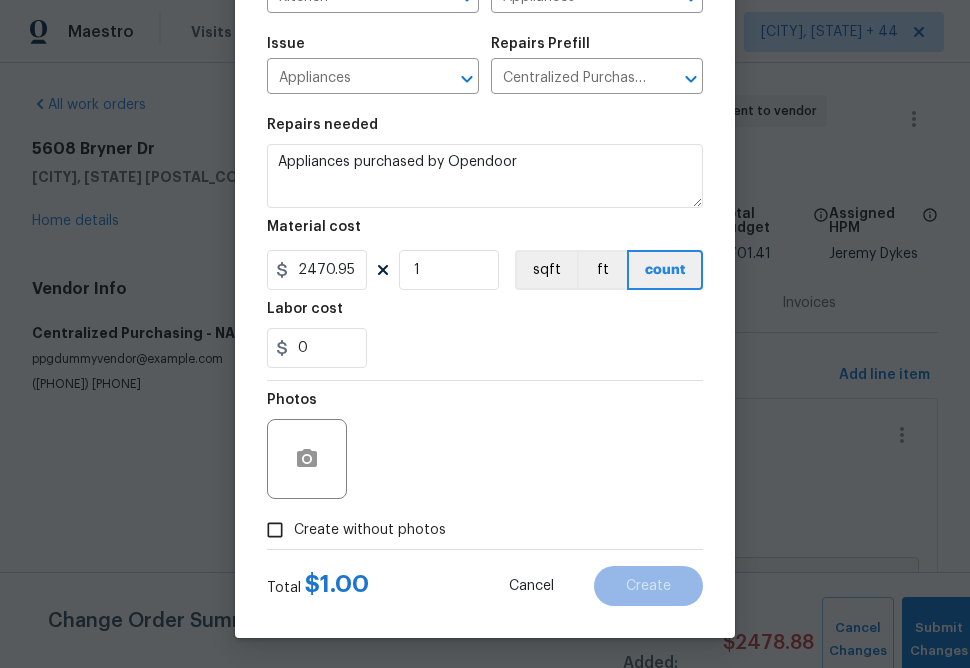 click on "Create without photos" at bounding box center [370, 530] 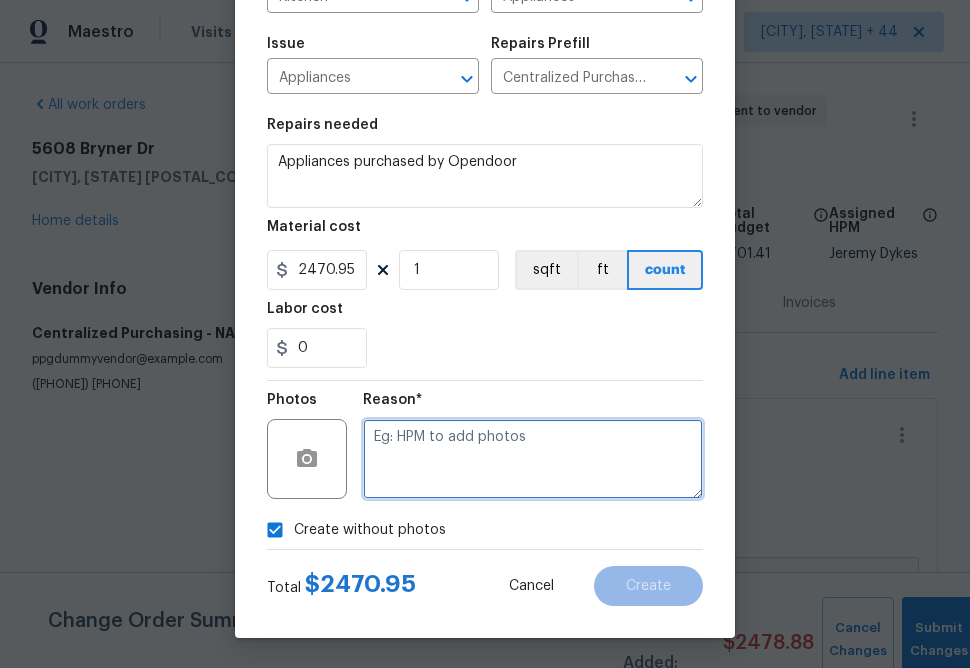 click at bounding box center [533, 459] 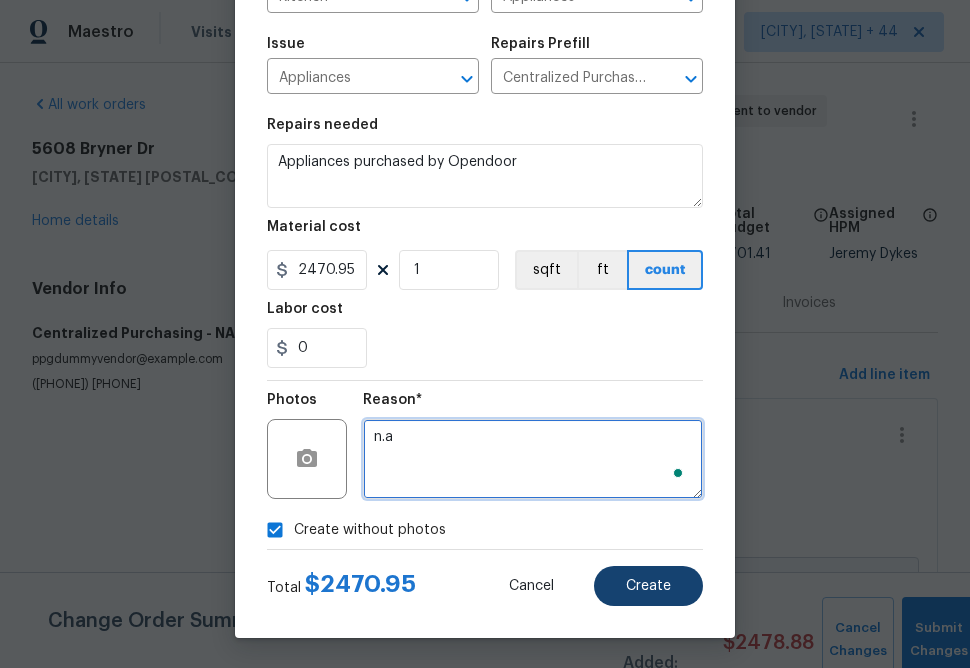 type on "n.a" 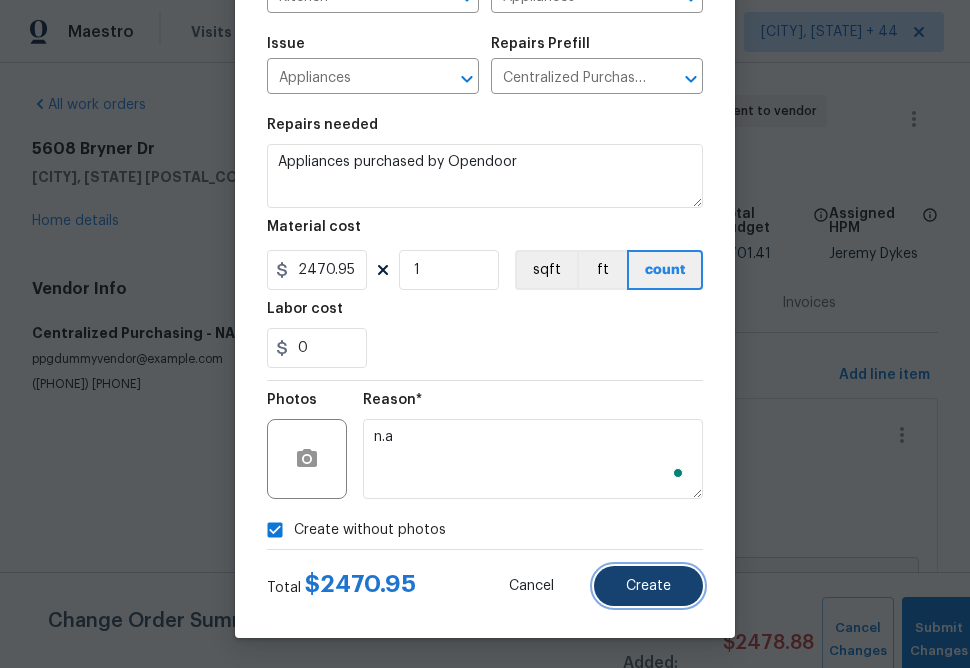 click on "Create" at bounding box center [648, 586] 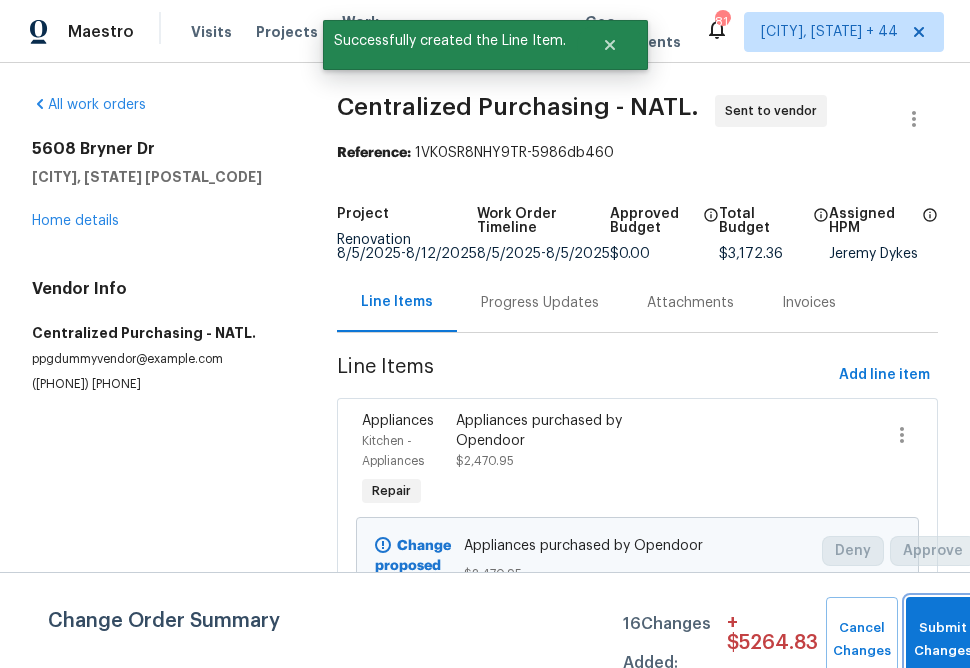 click on "Submit Changes" at bounding box center [942, 640] 